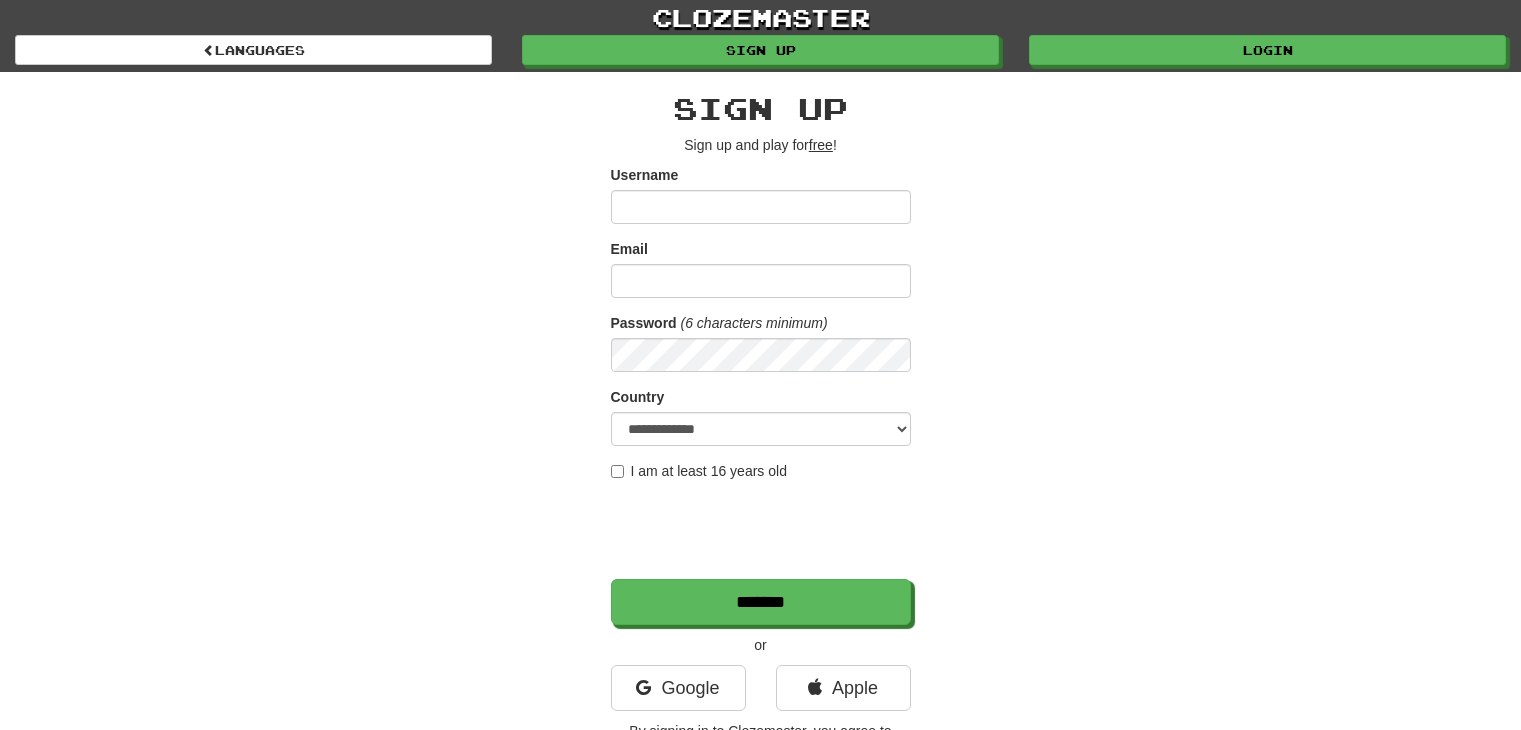 scroll, scrollTop: 0, scrollLeft: 0, axis: both 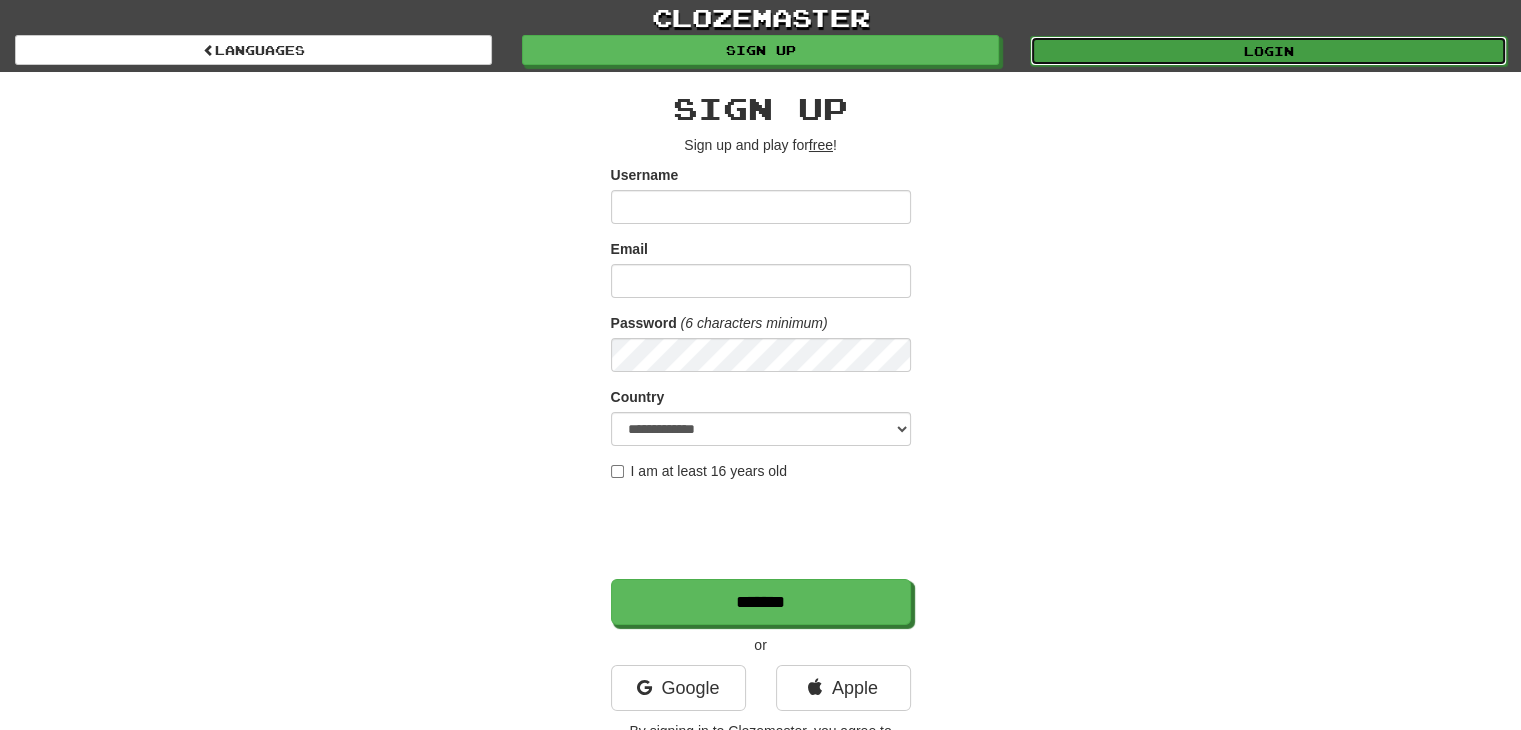 click on "Login" at bounding box center [1268, 51] 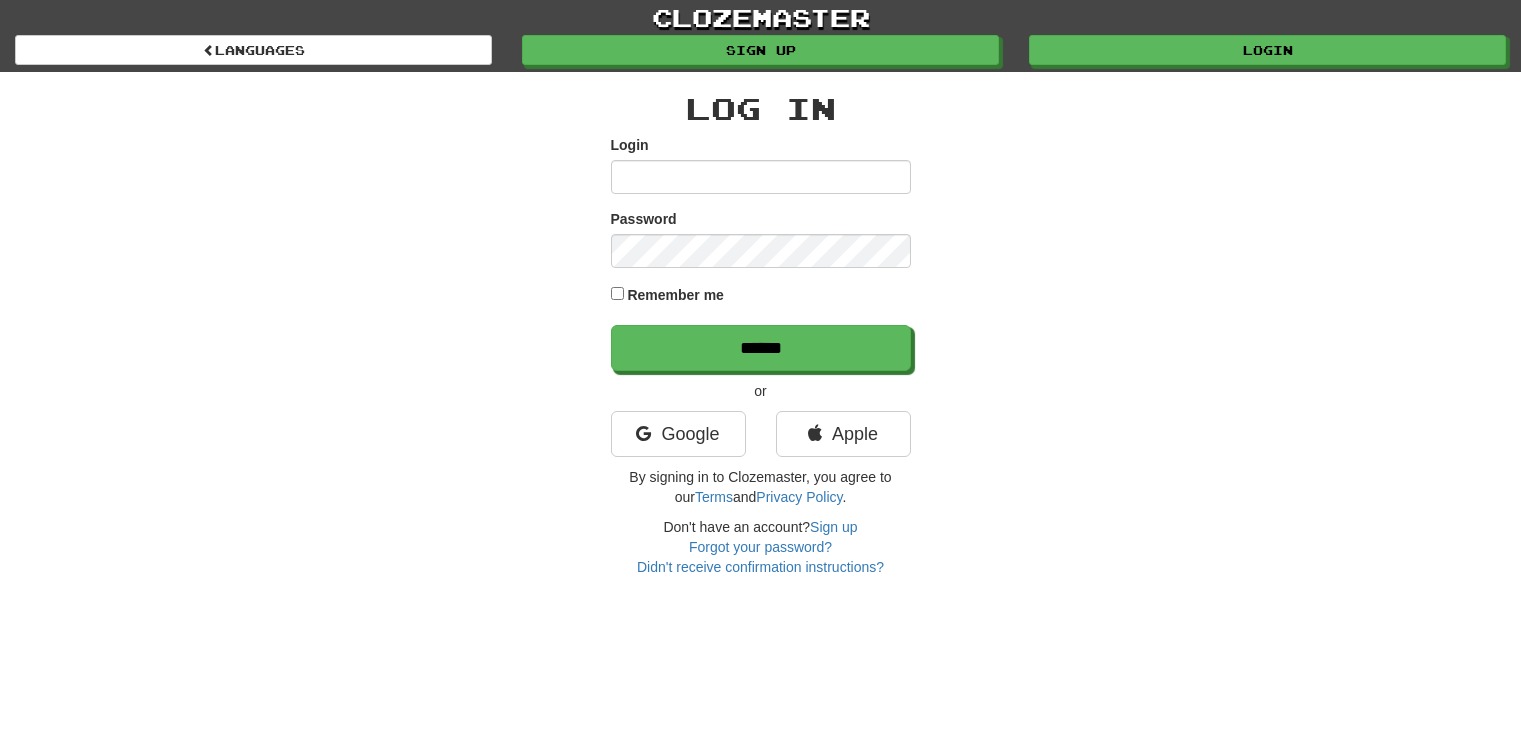 scroll, scrollTop: 0, scrollLeft: 0, axis: both 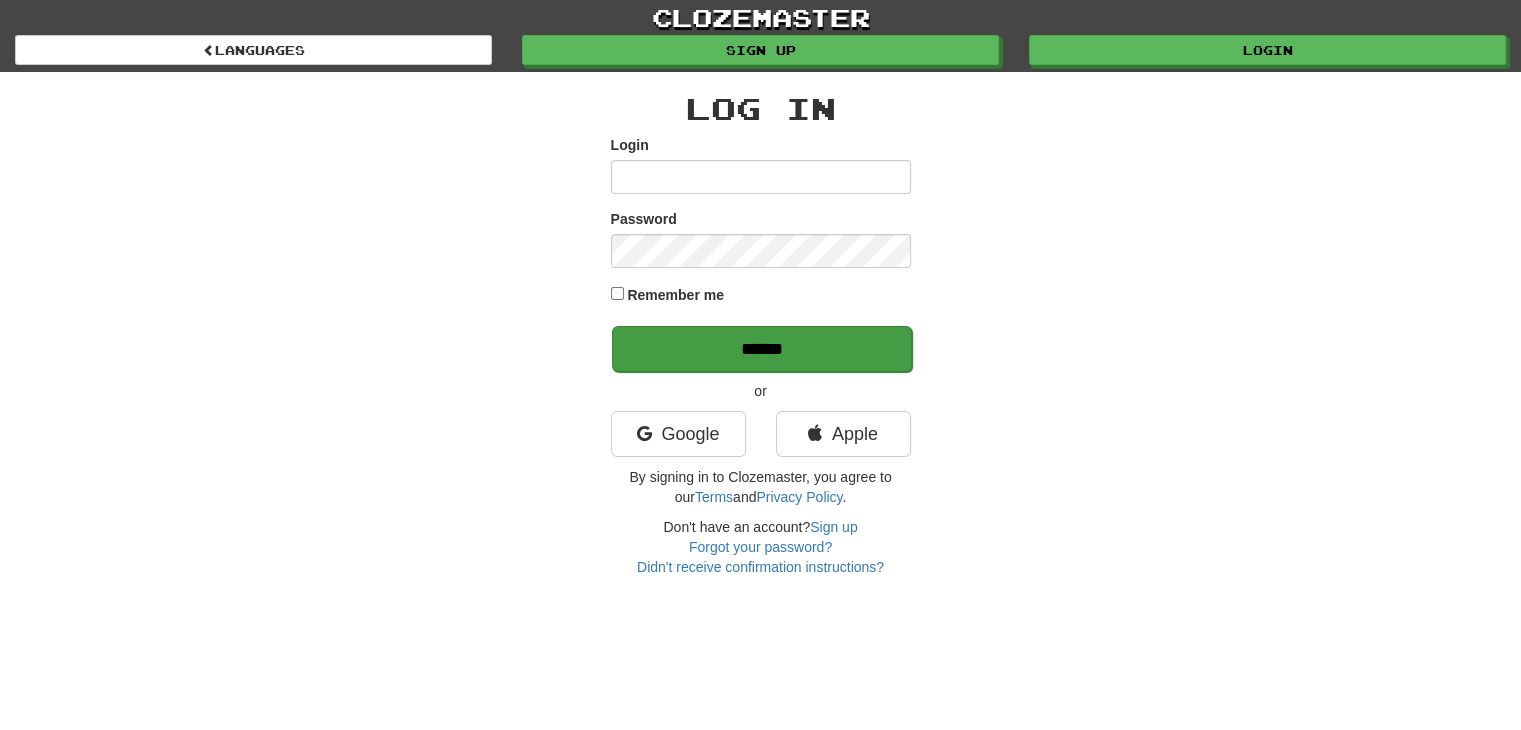 type on "**********" 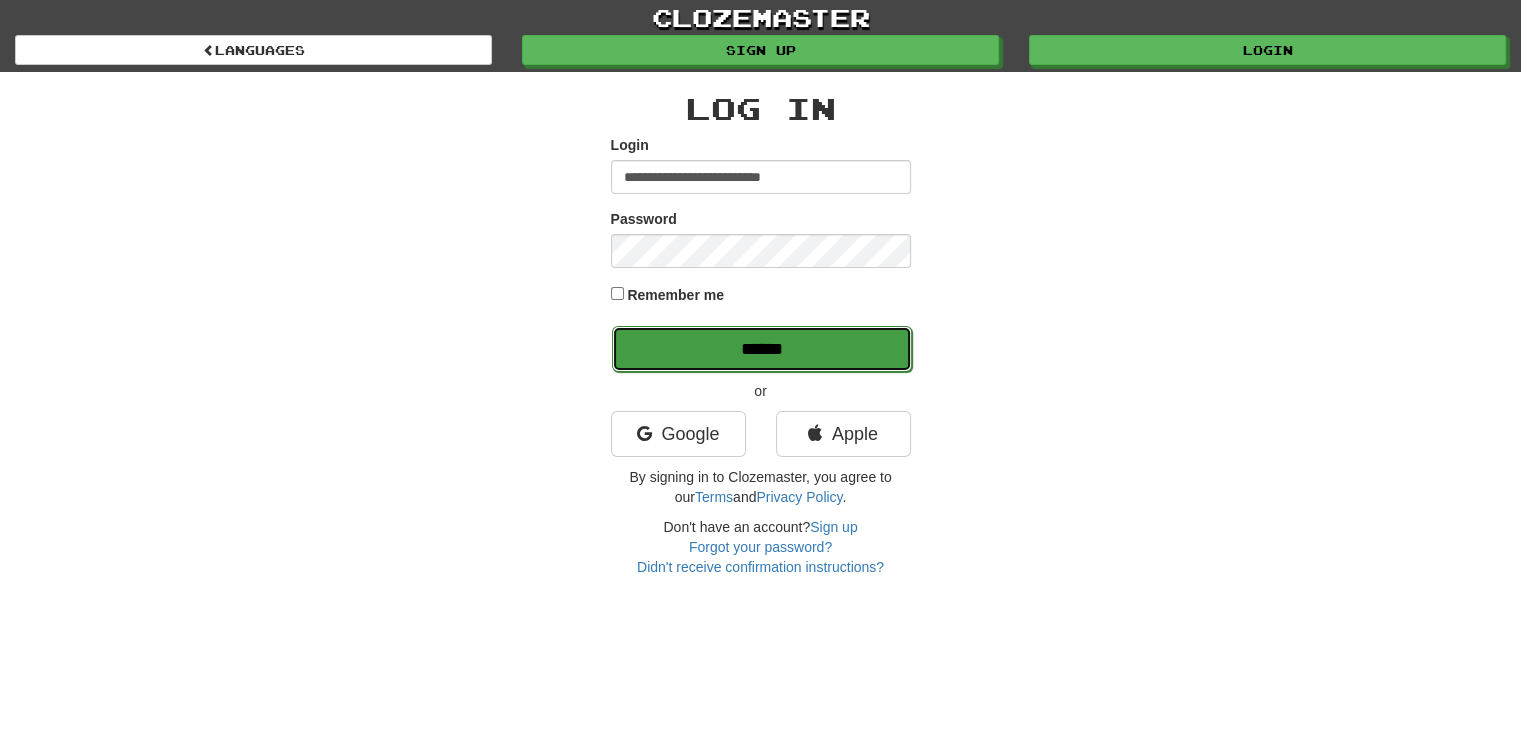 click on "******" at bounding box center [762, 349] 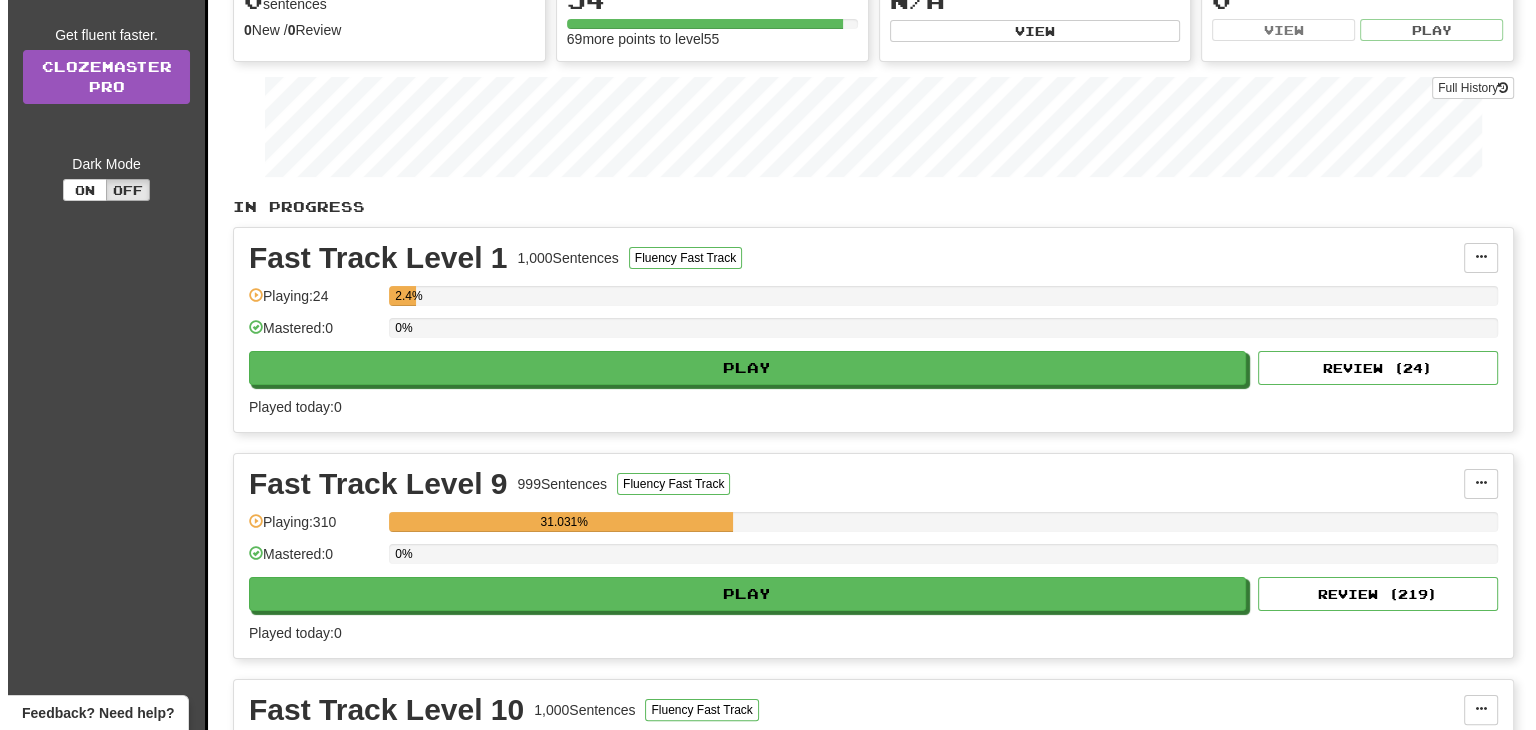 scroll, scrollTop: 236, scrollLeft: 0, axis: vertical 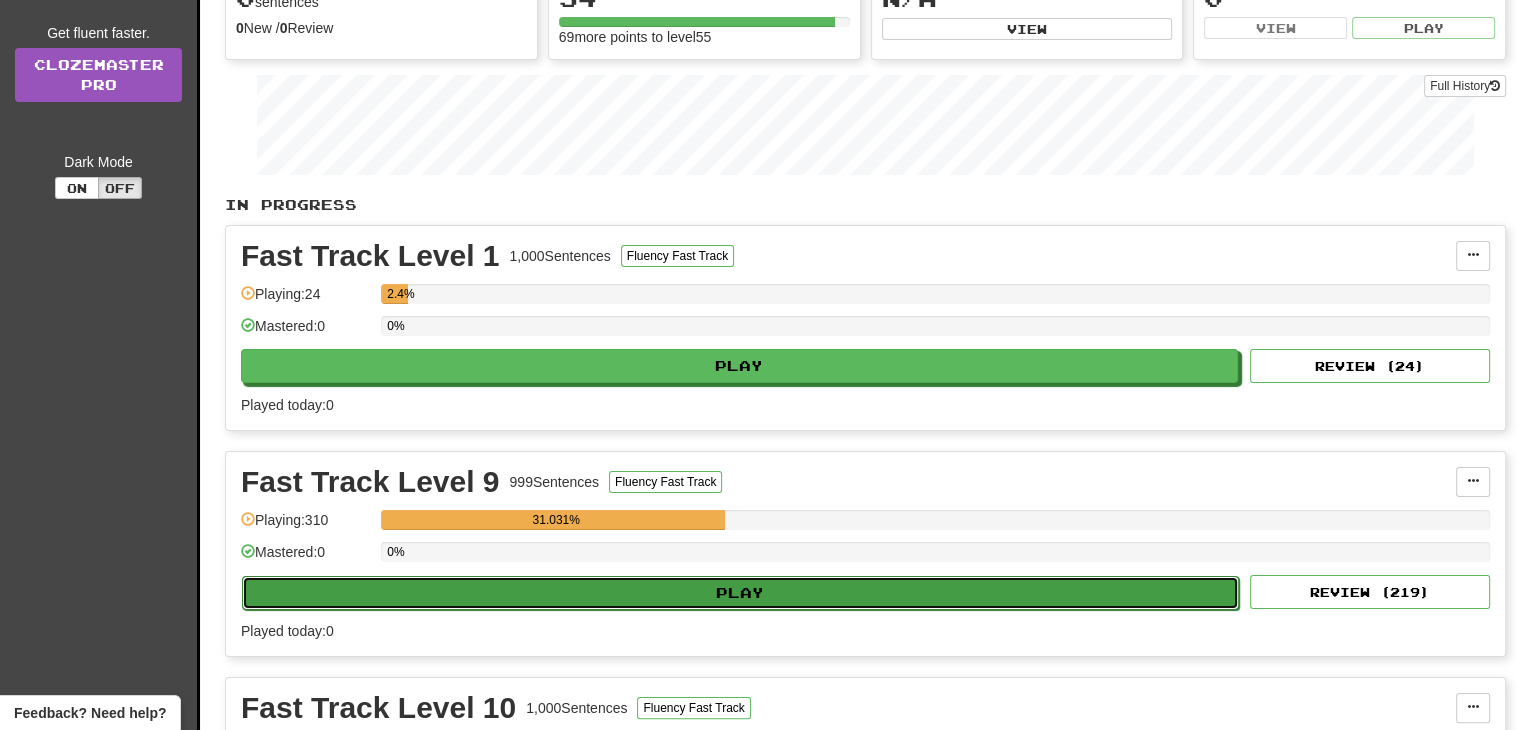 click on "Play" at bounding box center [740, 593] 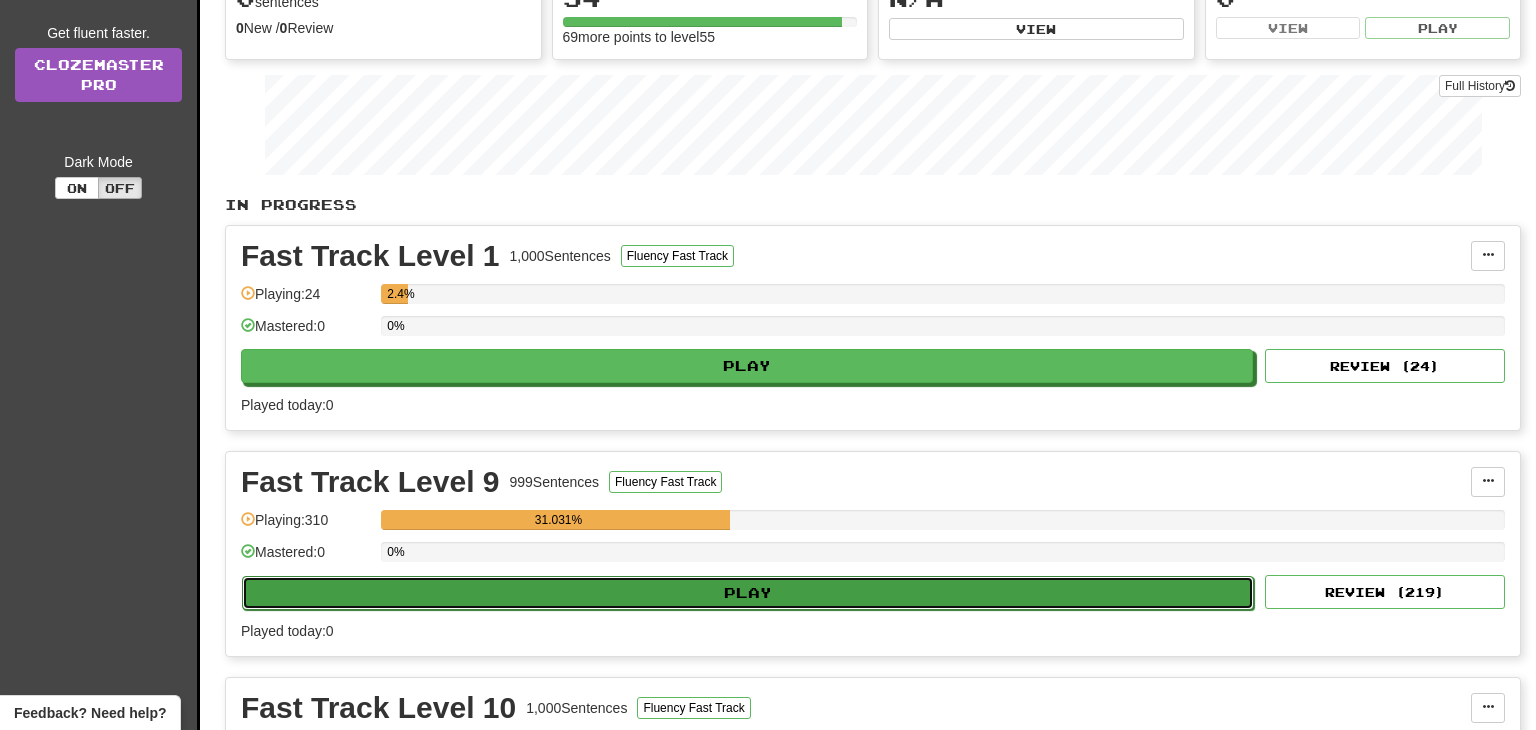 select on "**" 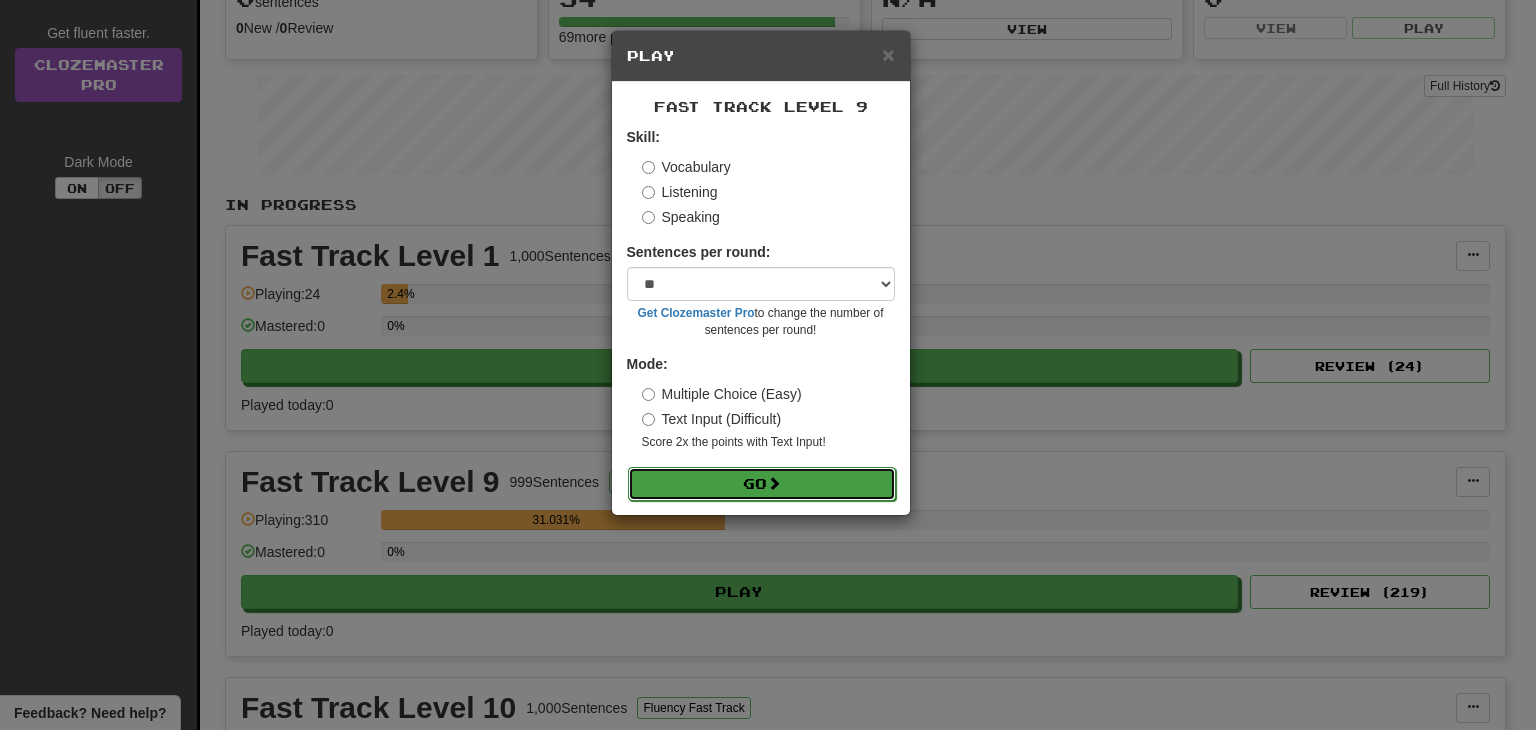 click on "Go" at bounding box center (762, 484) 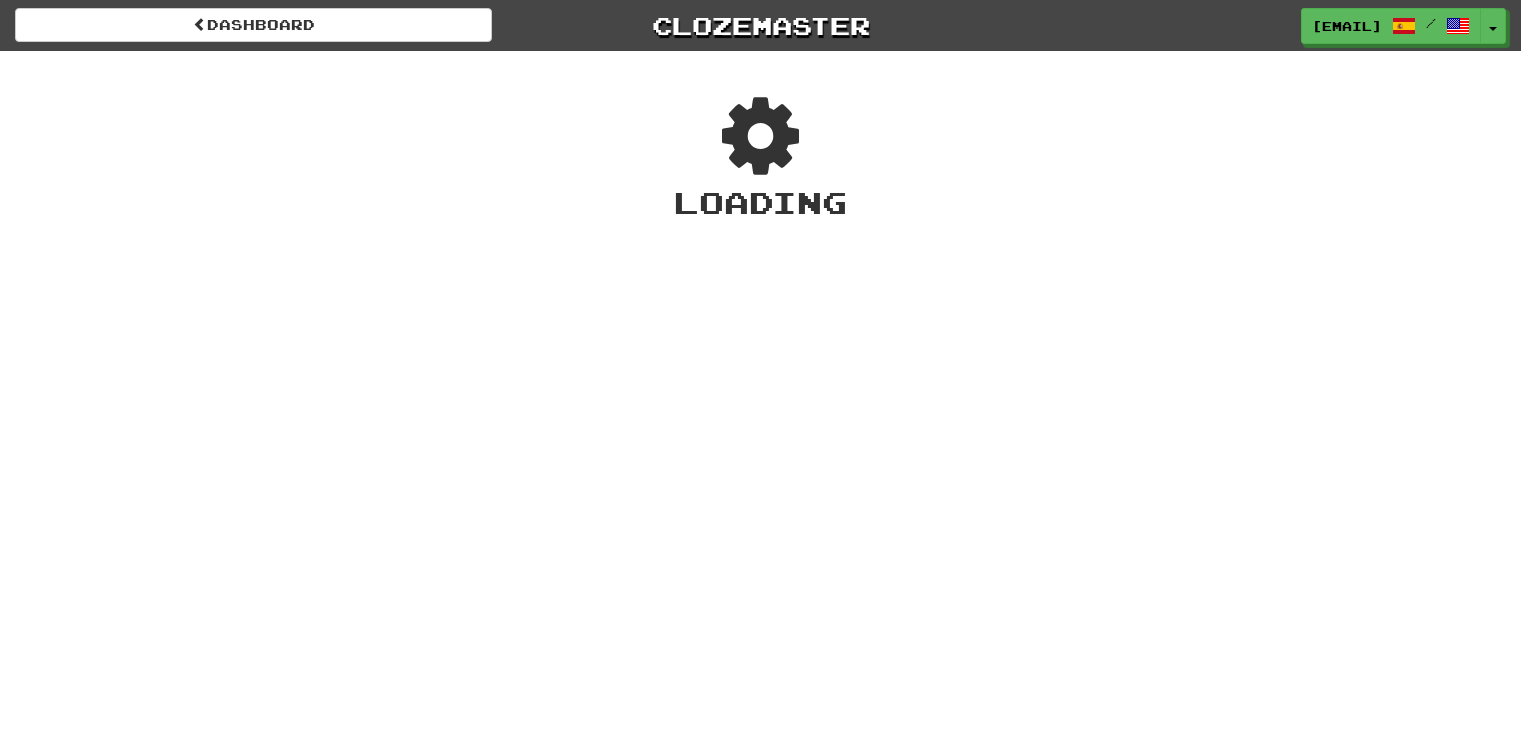 scroll, scrollTop: 0, scrollLeft: 0, axis: both 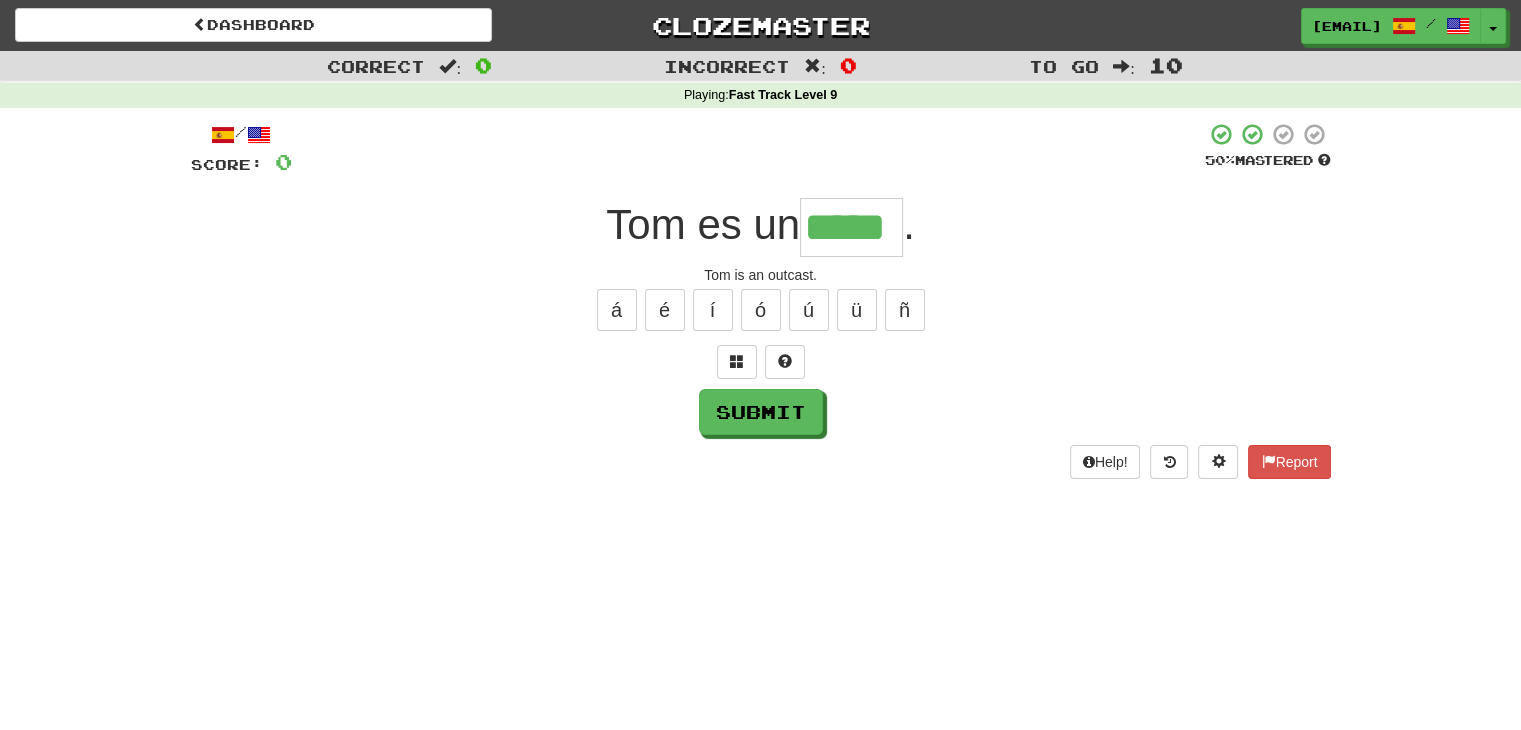 type on "*****" 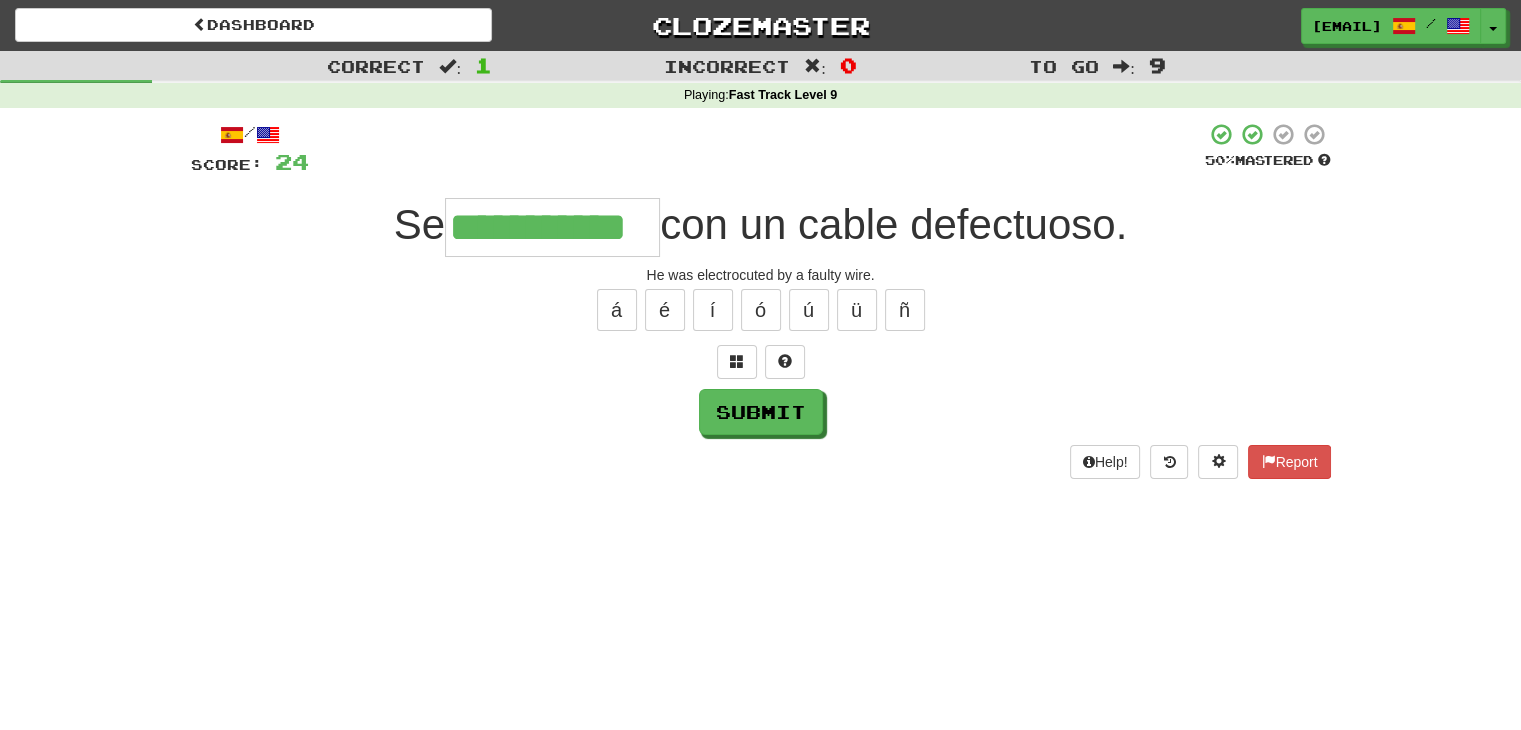type on "**********" 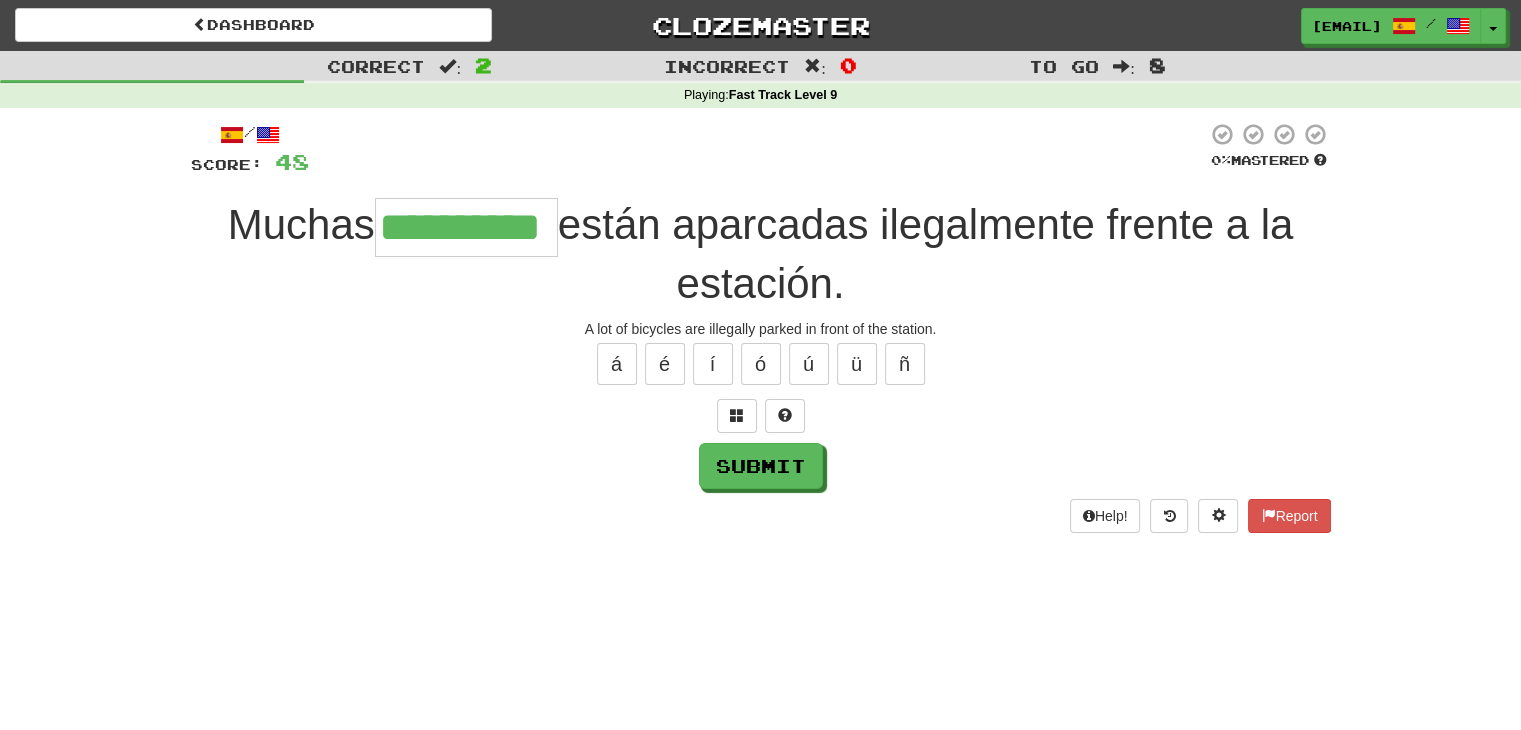 type on "**********" 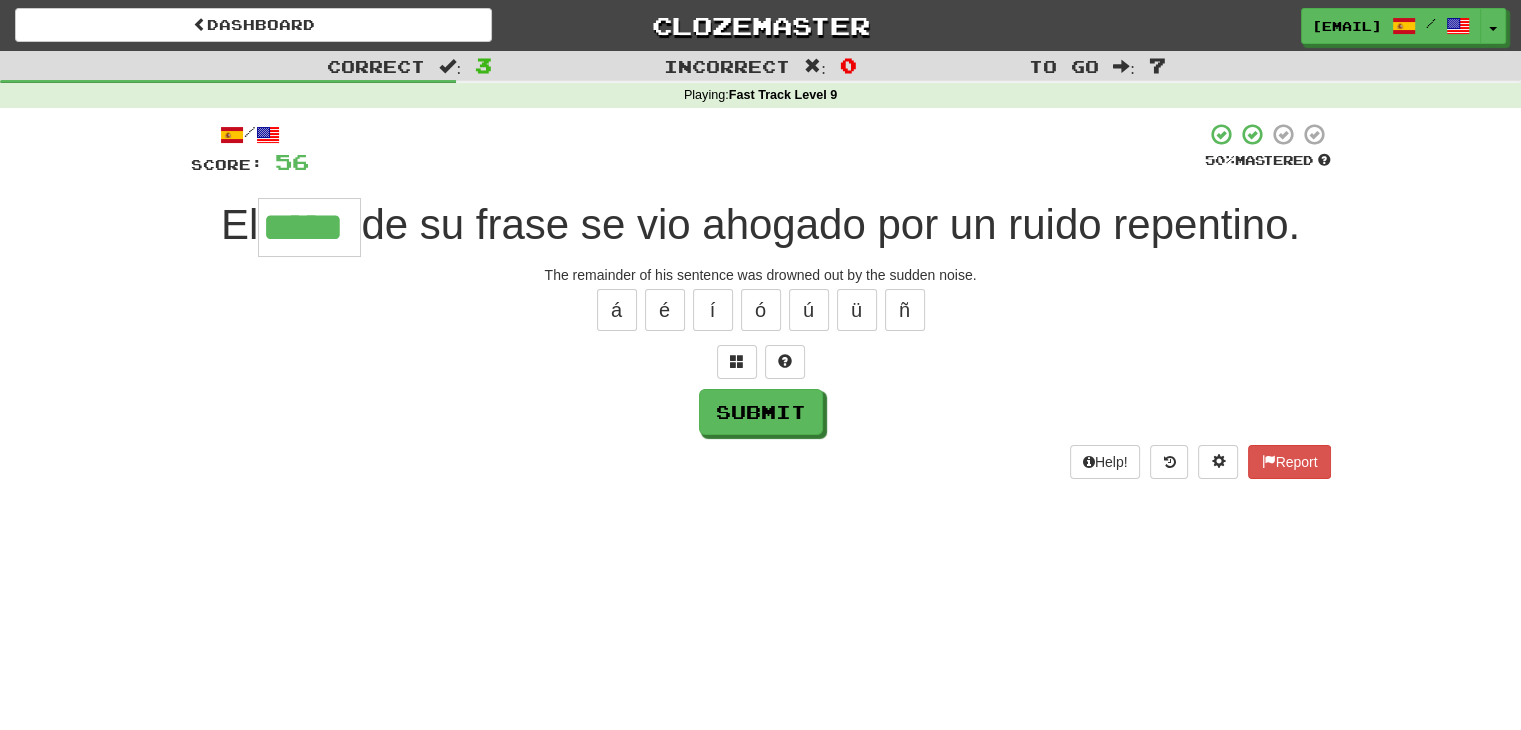 type on "*****" 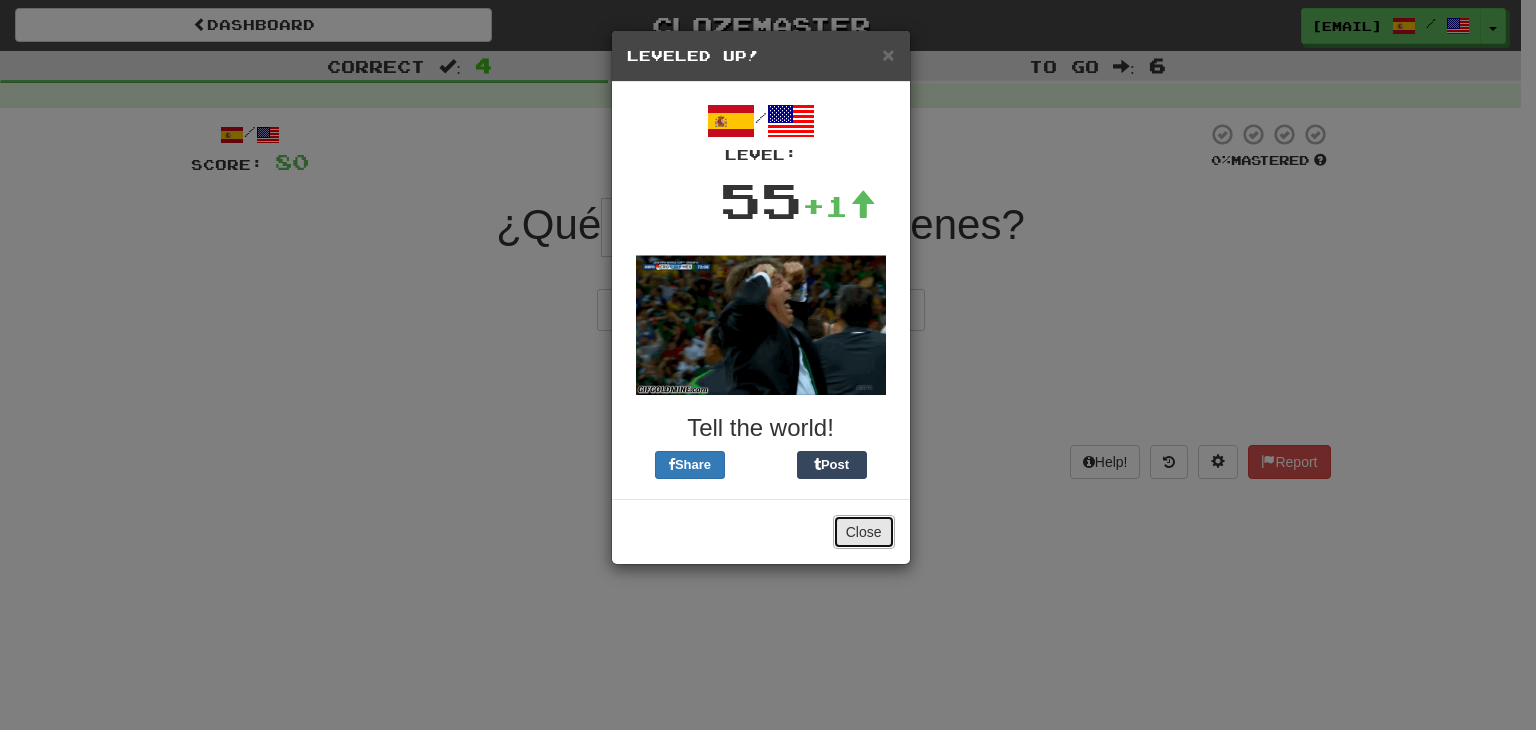 click on "Close" at bounding box center (864, 532) 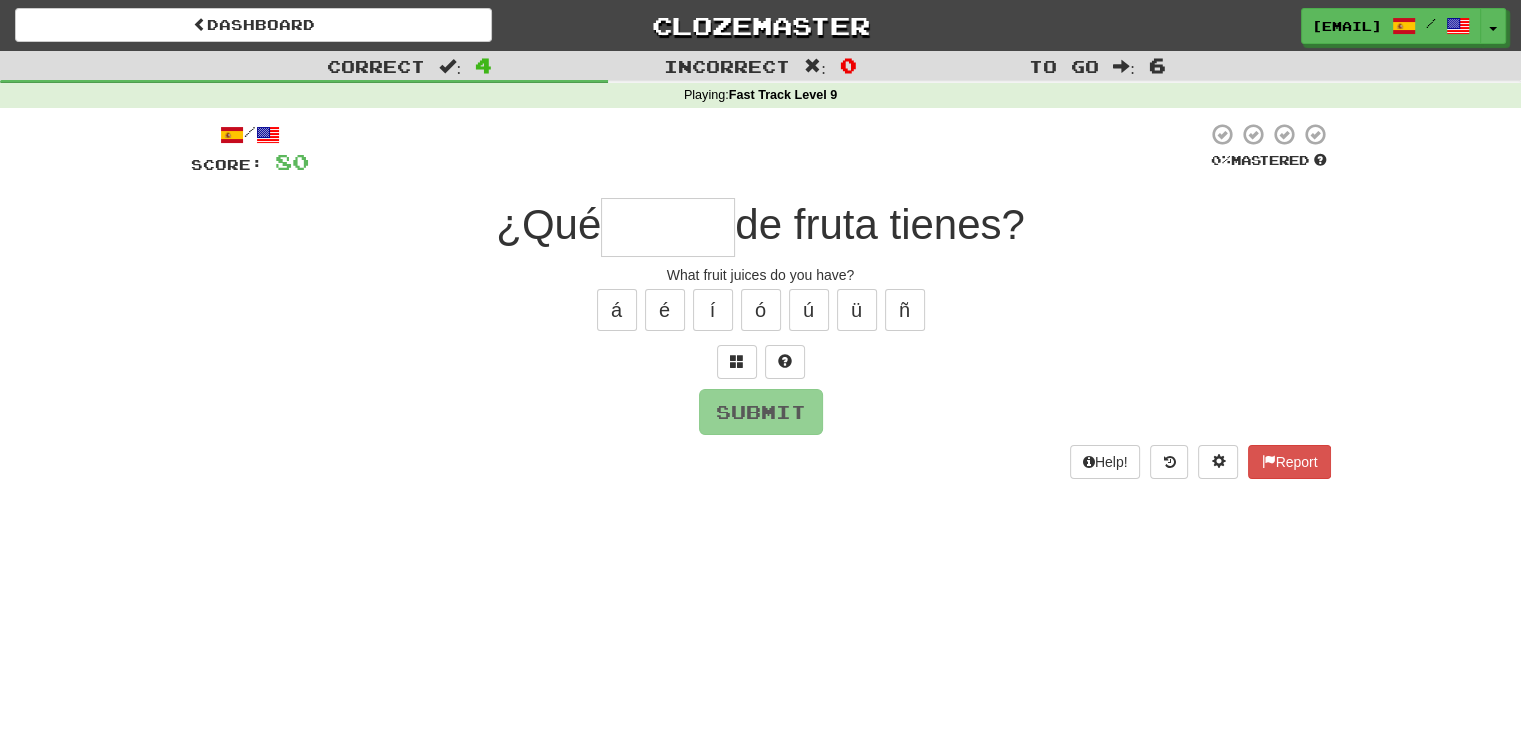 click at bounding box center [668, 227] 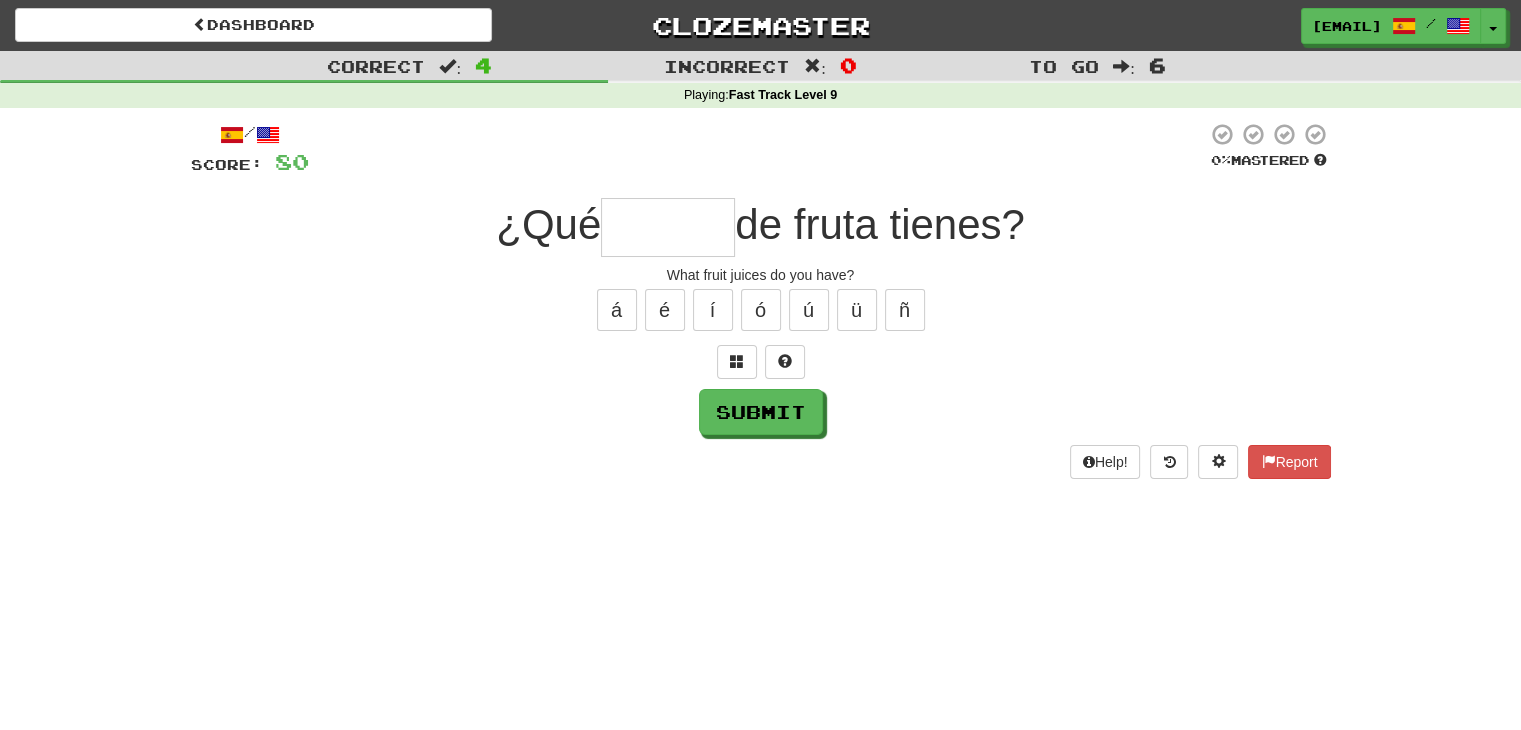 type on "*" 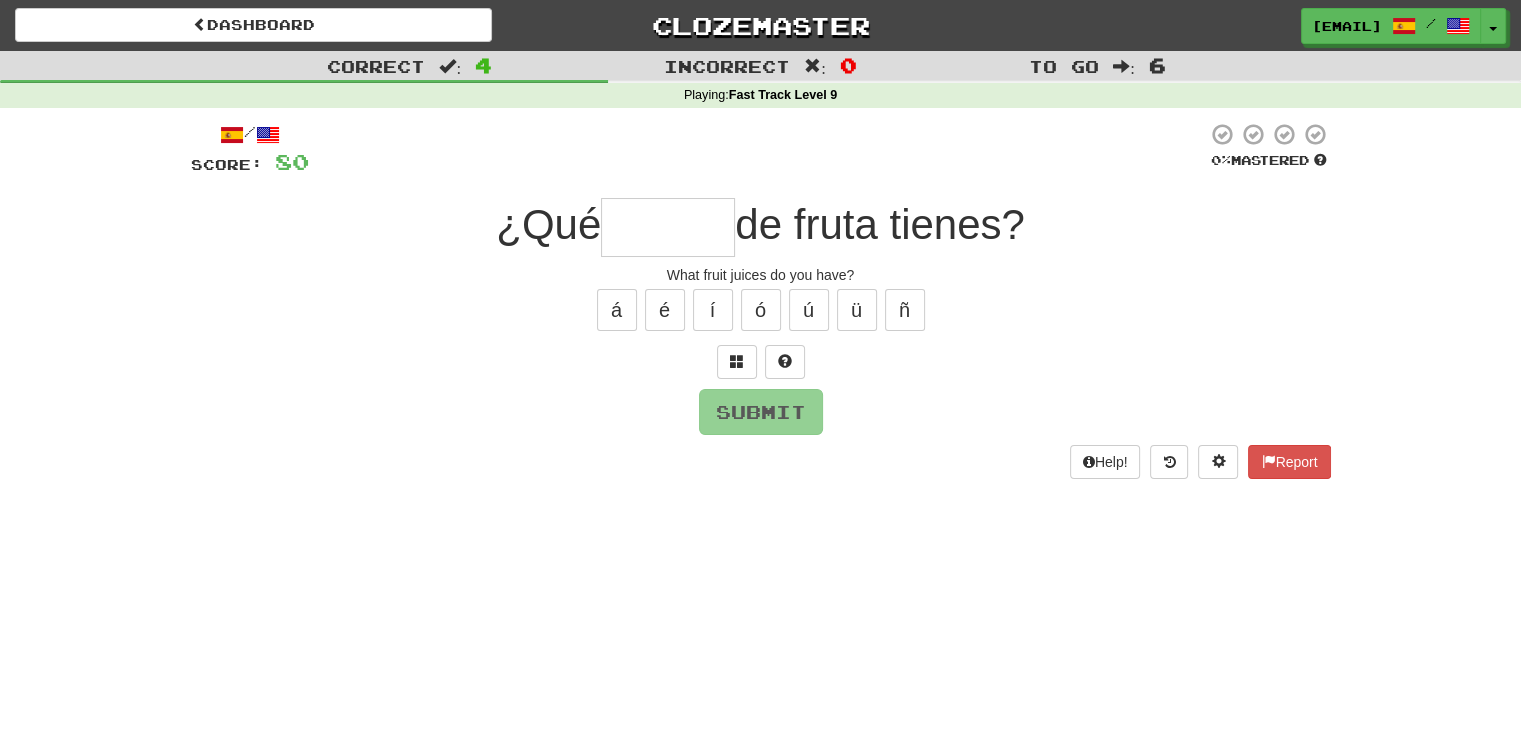 type on "*" 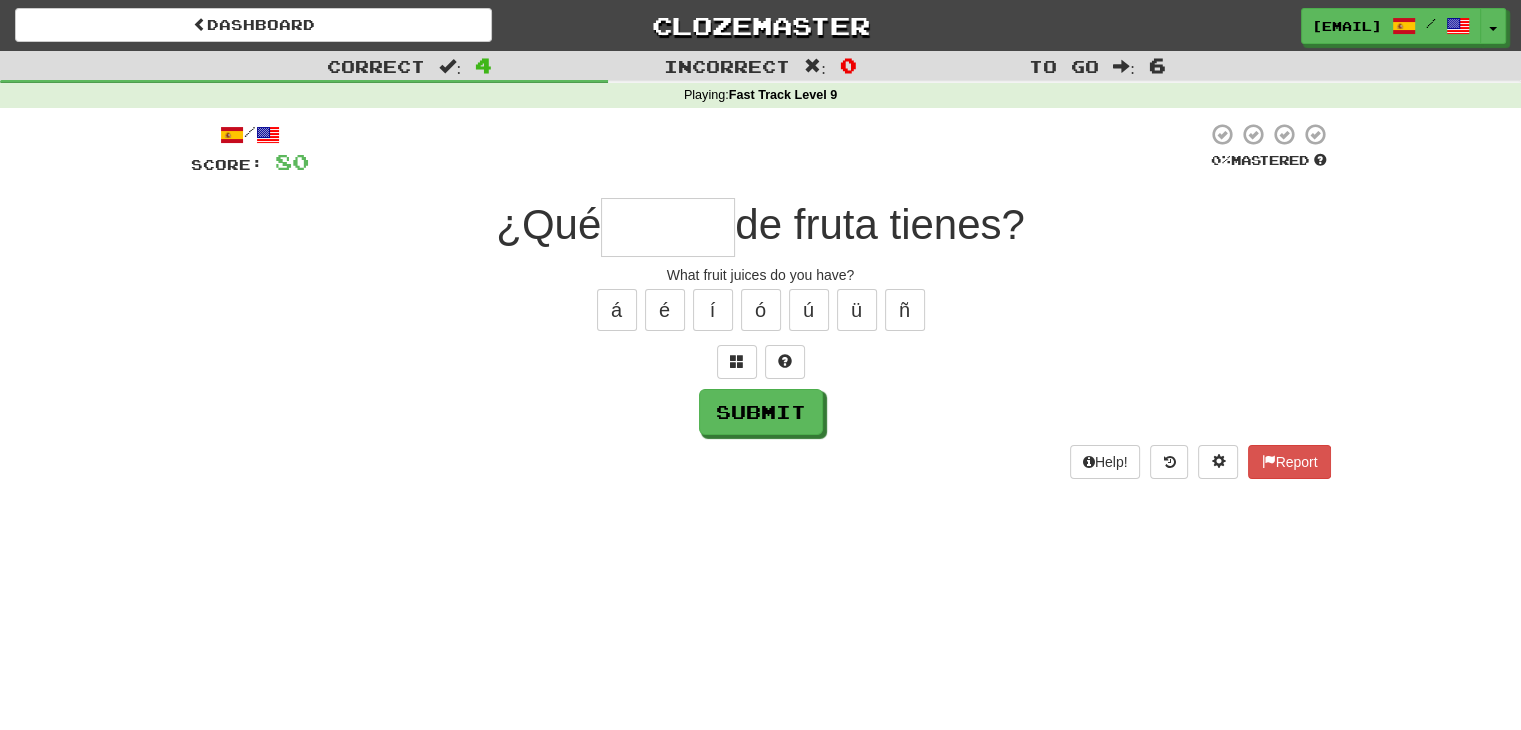 type on "*" 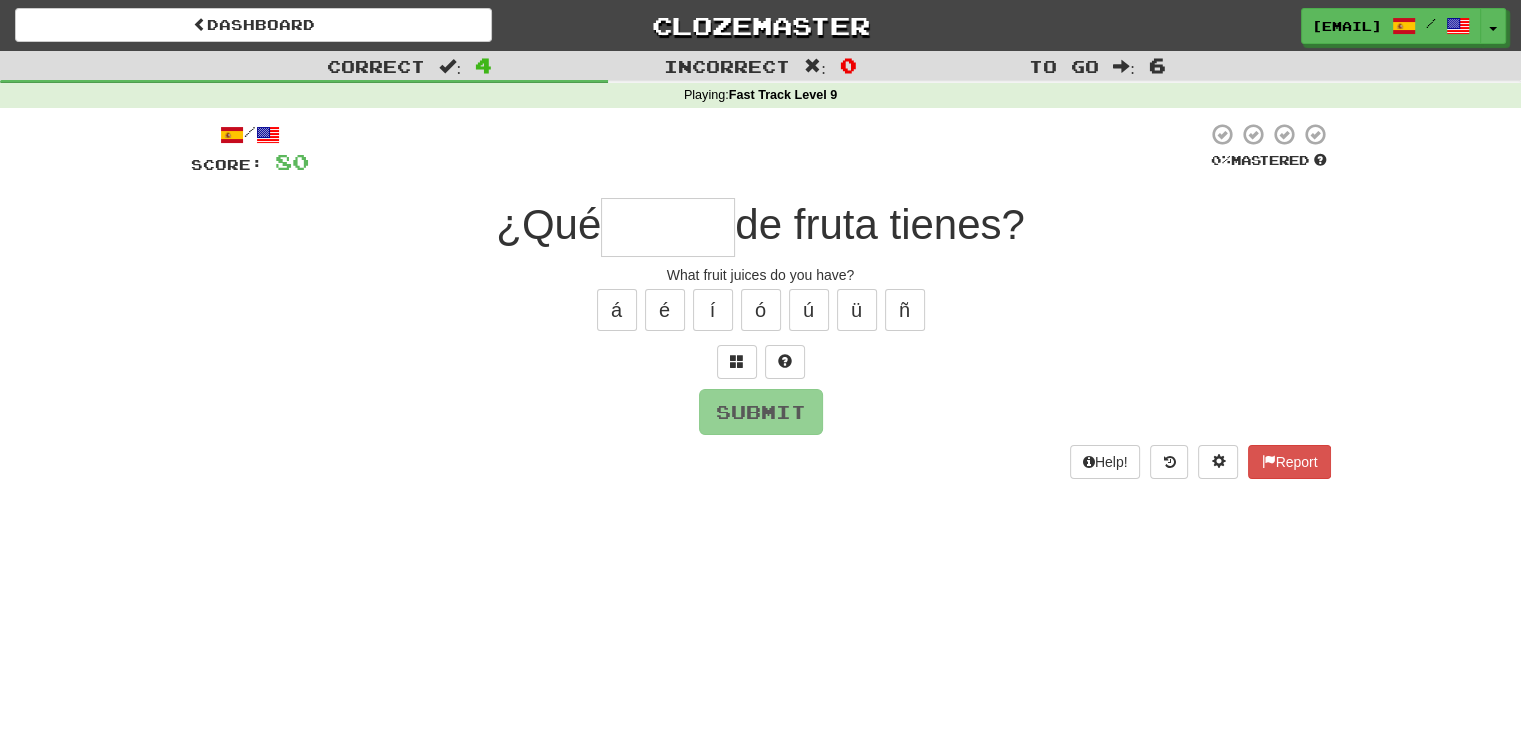 type on "*" 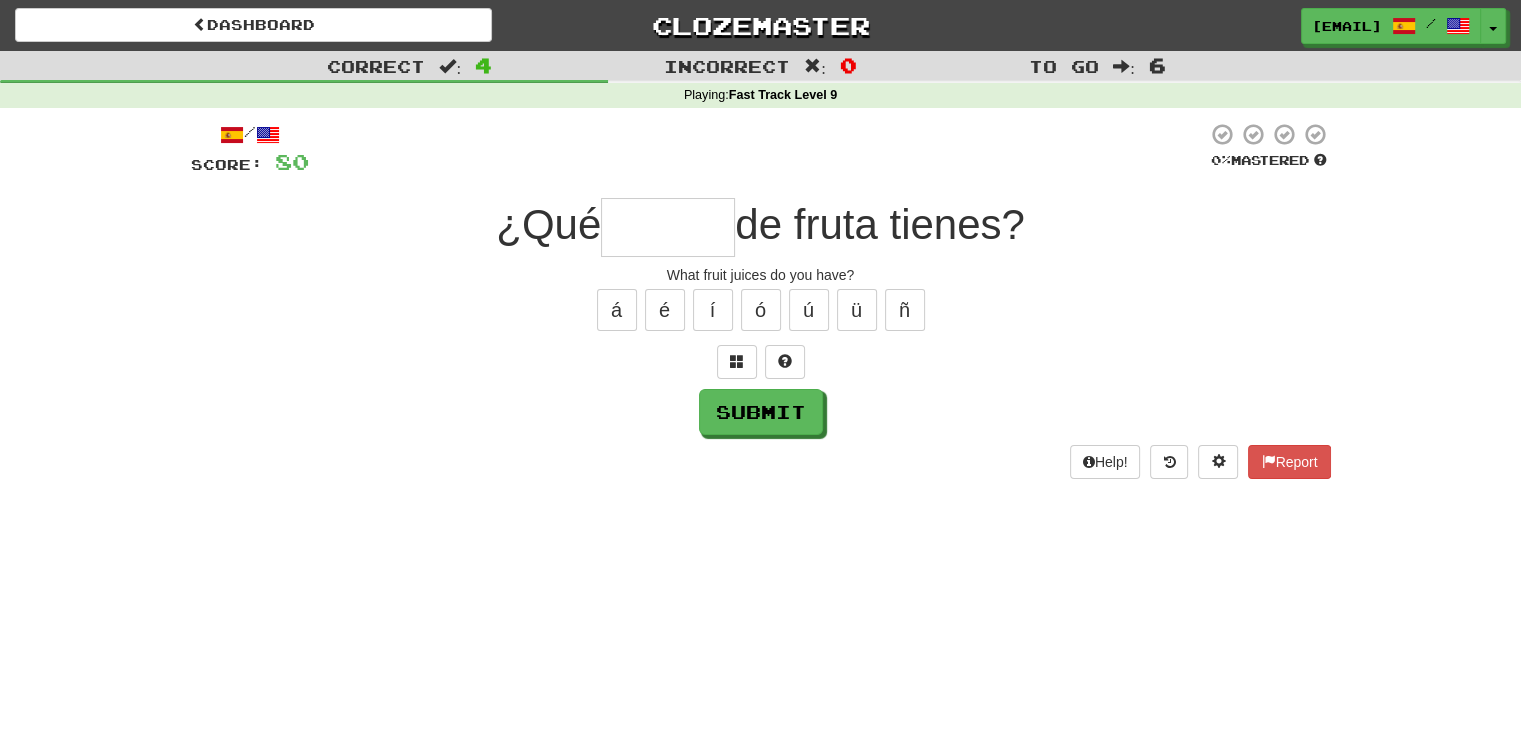 type on "*" 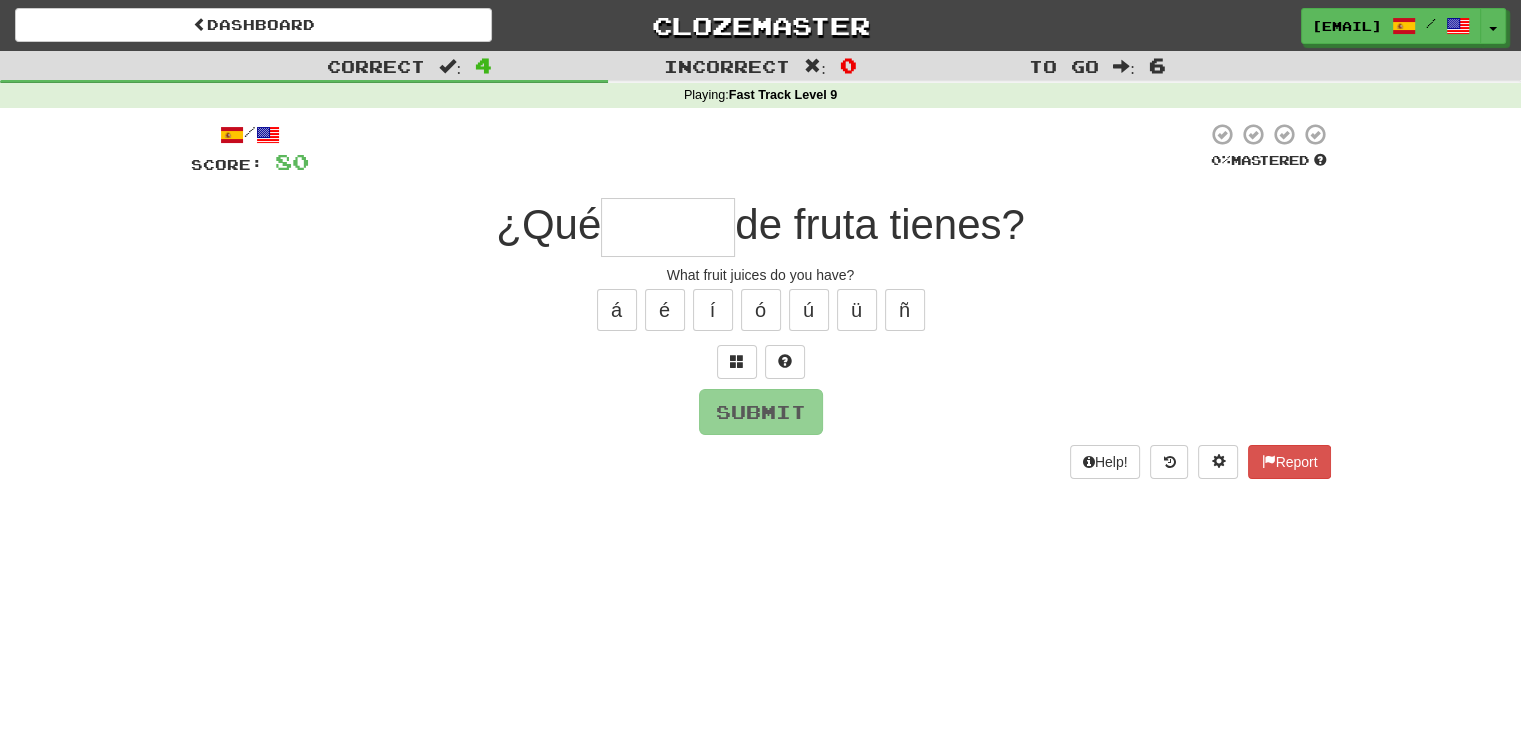 type on "*" 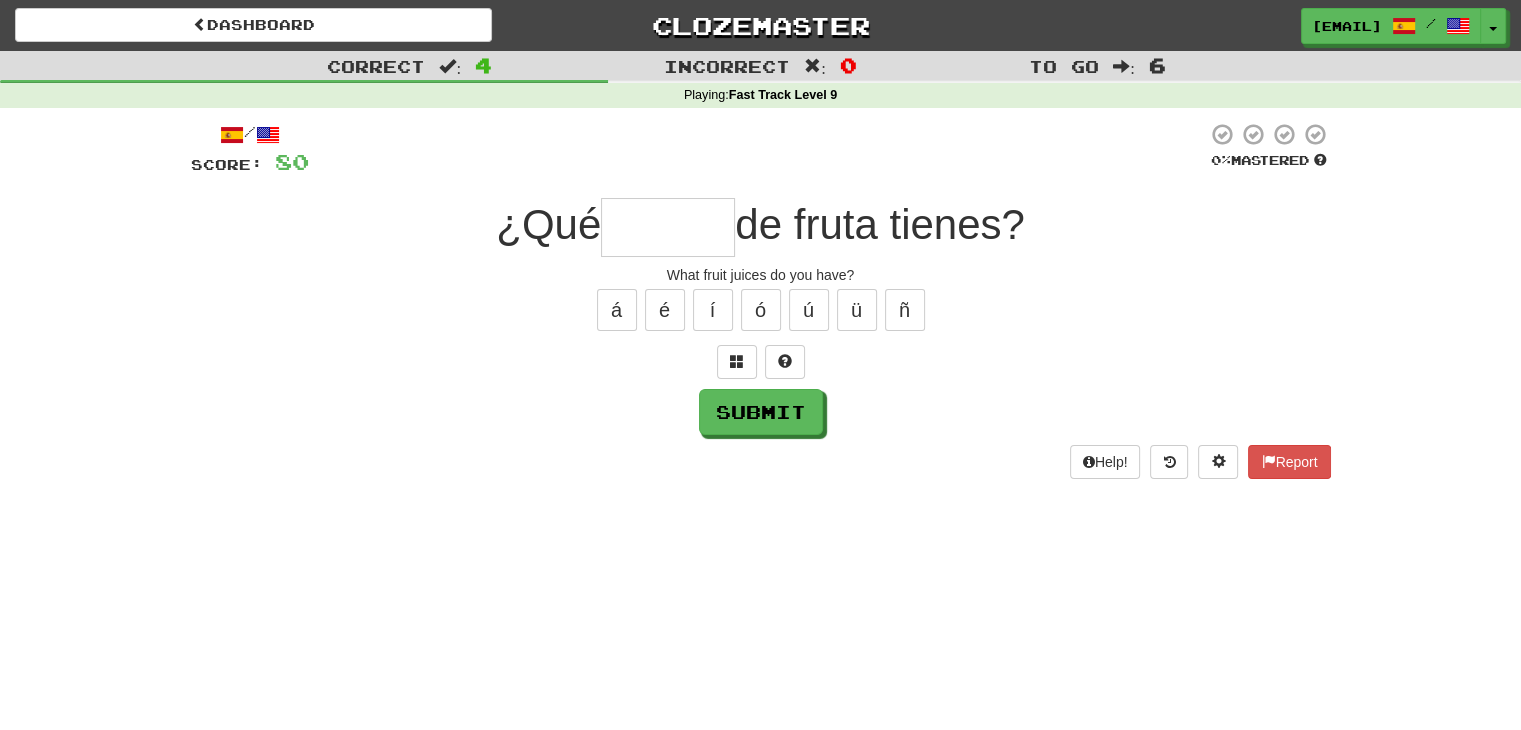 type on "*" 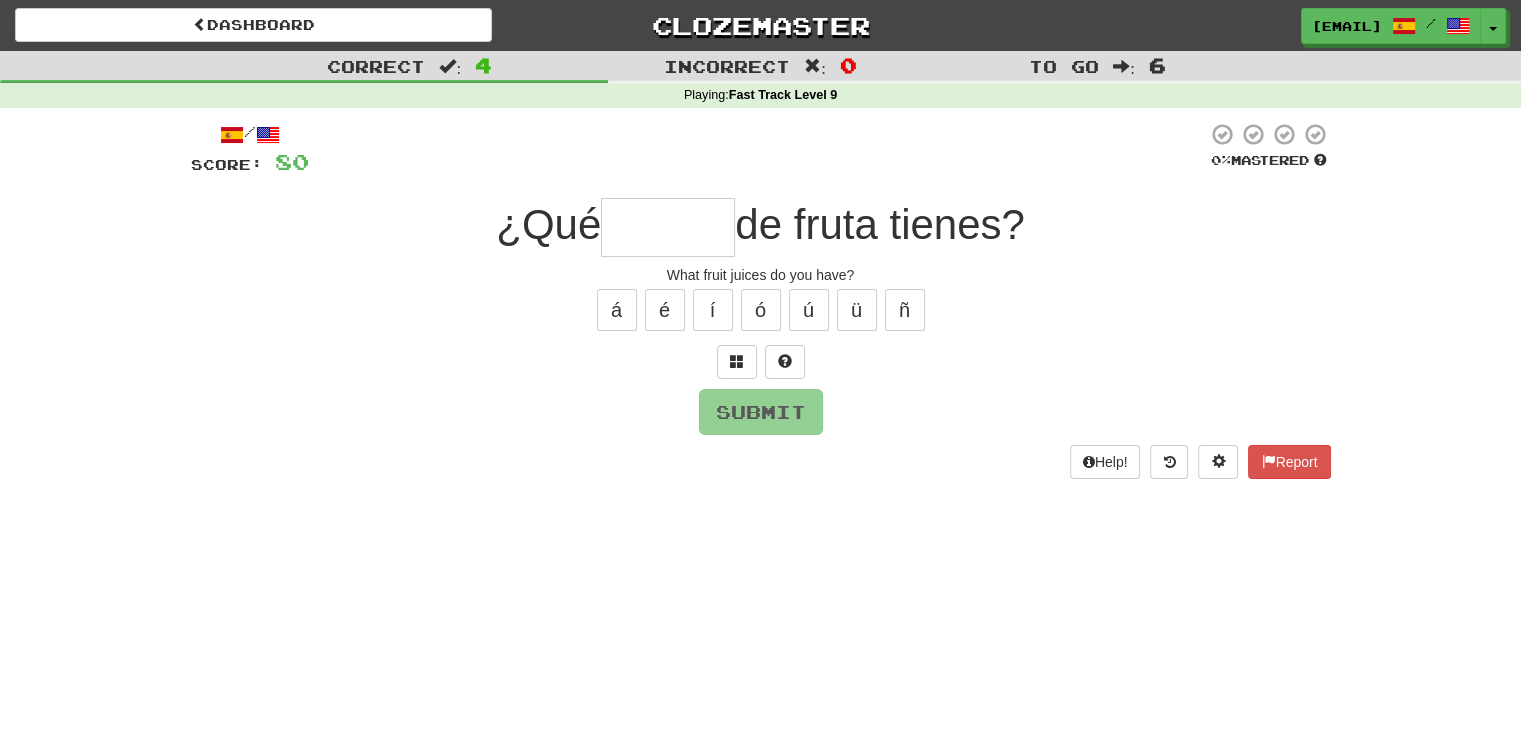 type on "*" 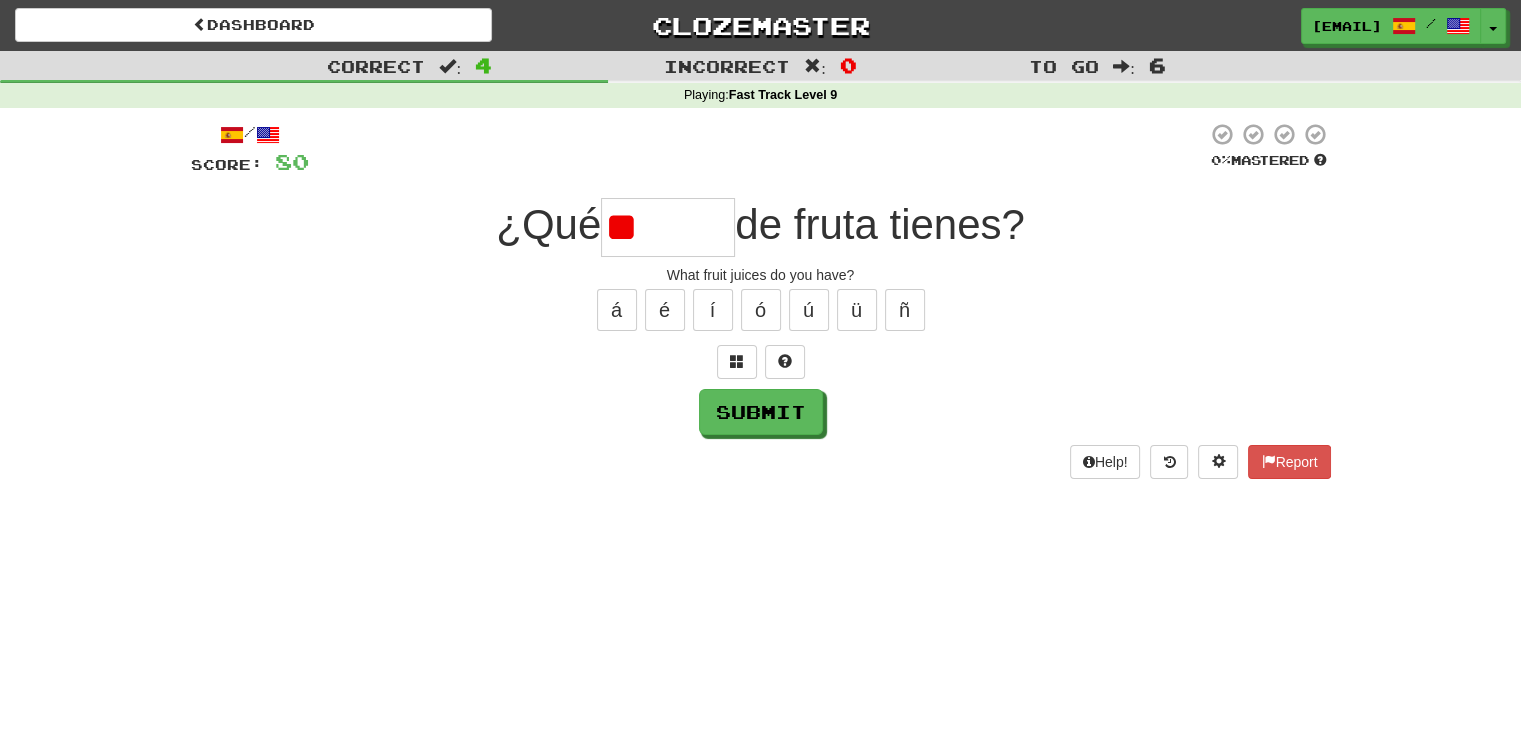type on "*" 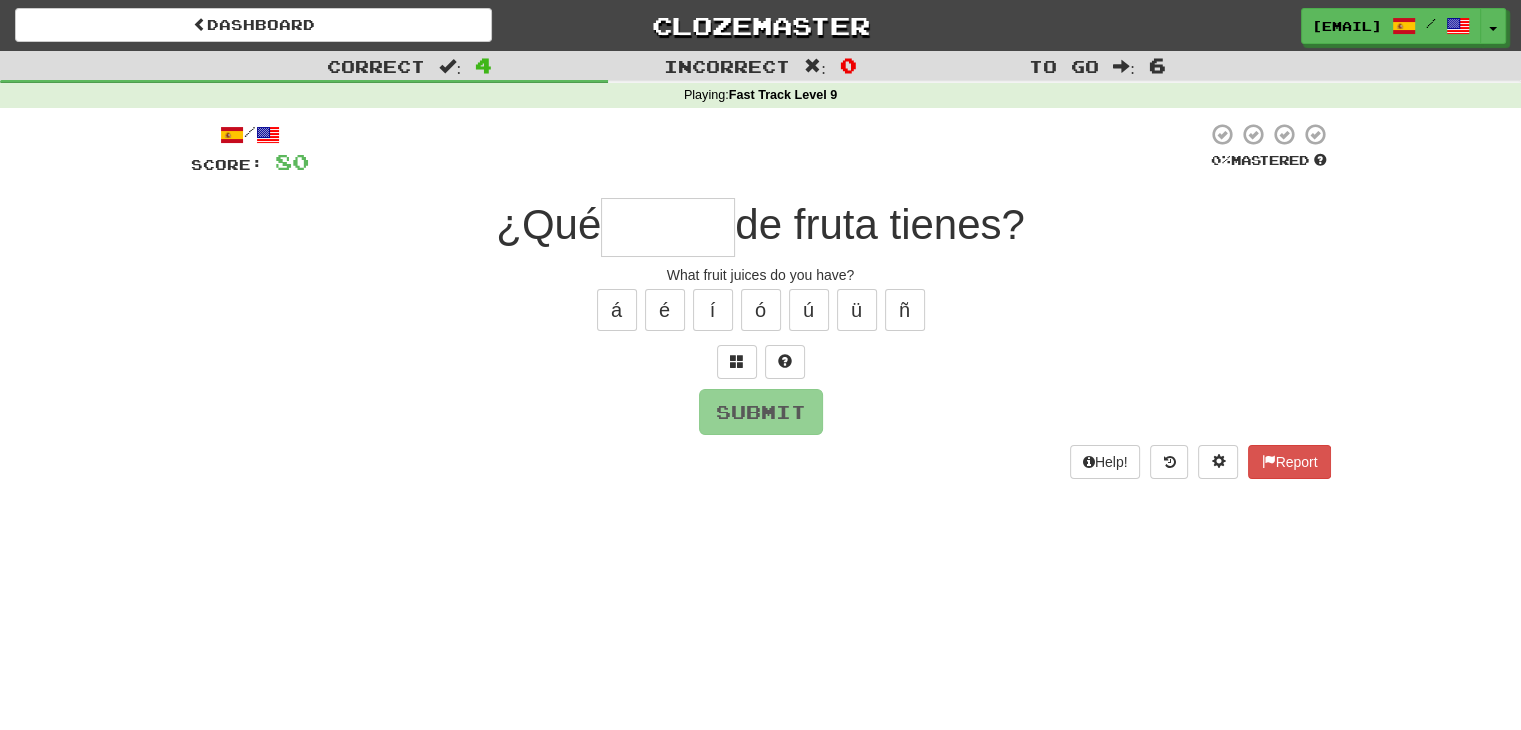 type on "*" 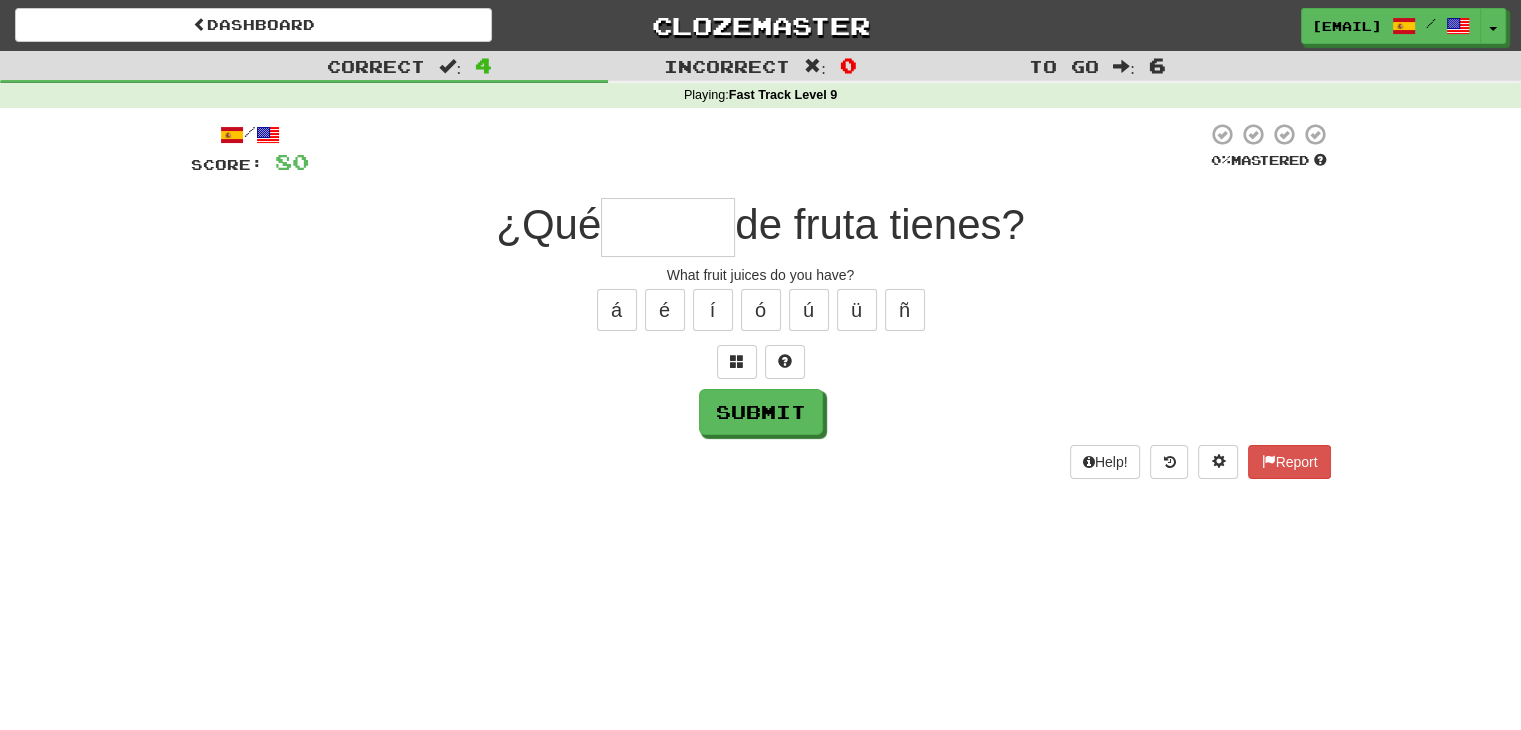 type on "*" 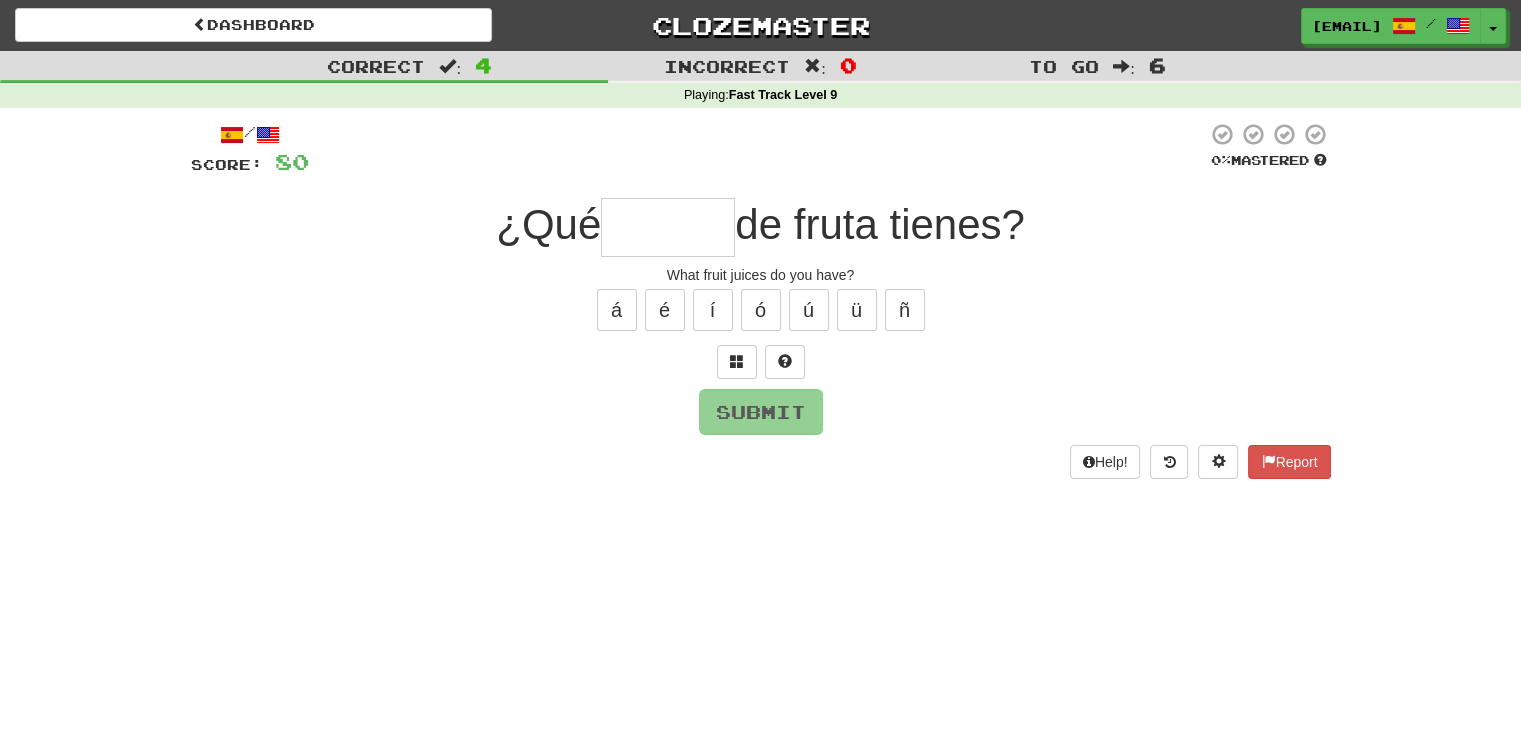 type on "*" 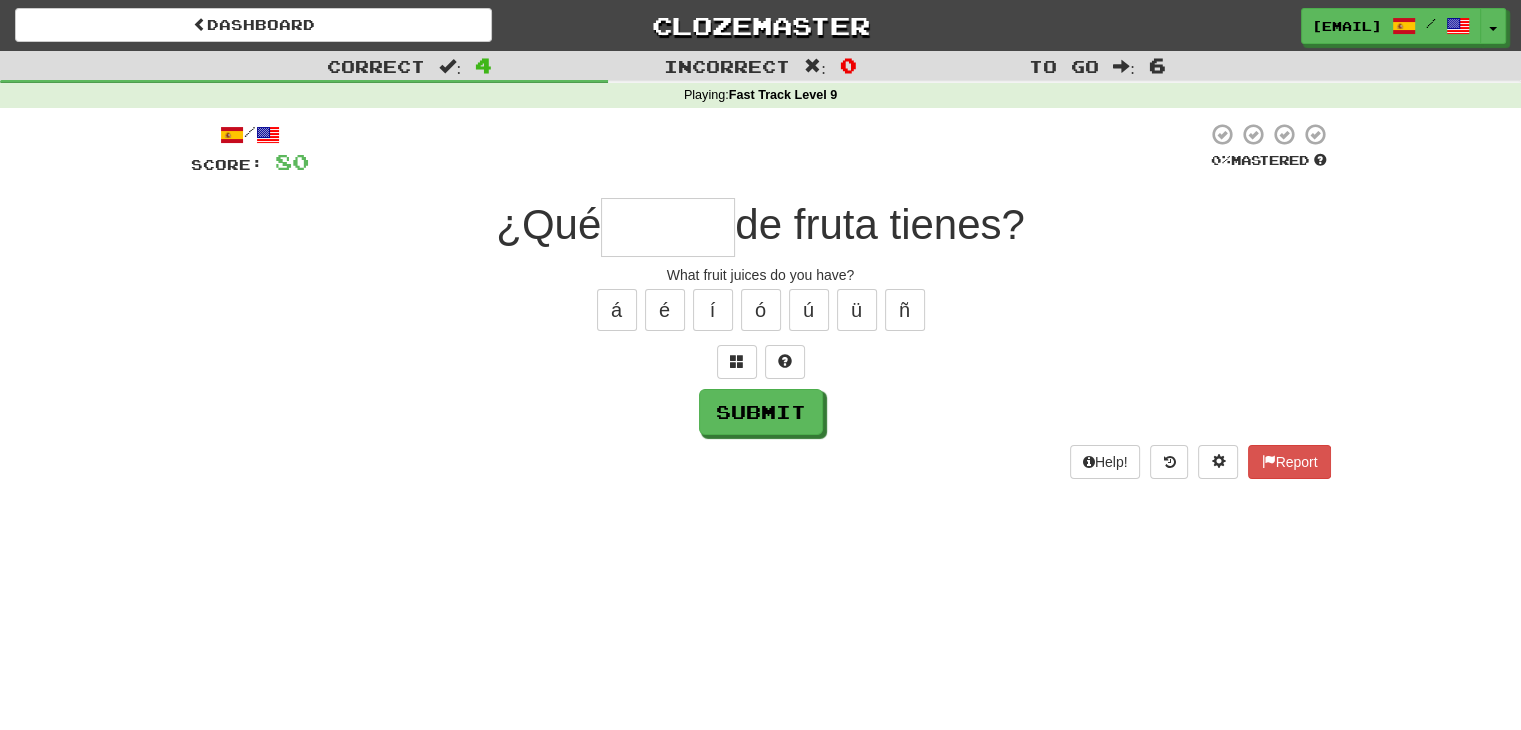 type on "*" 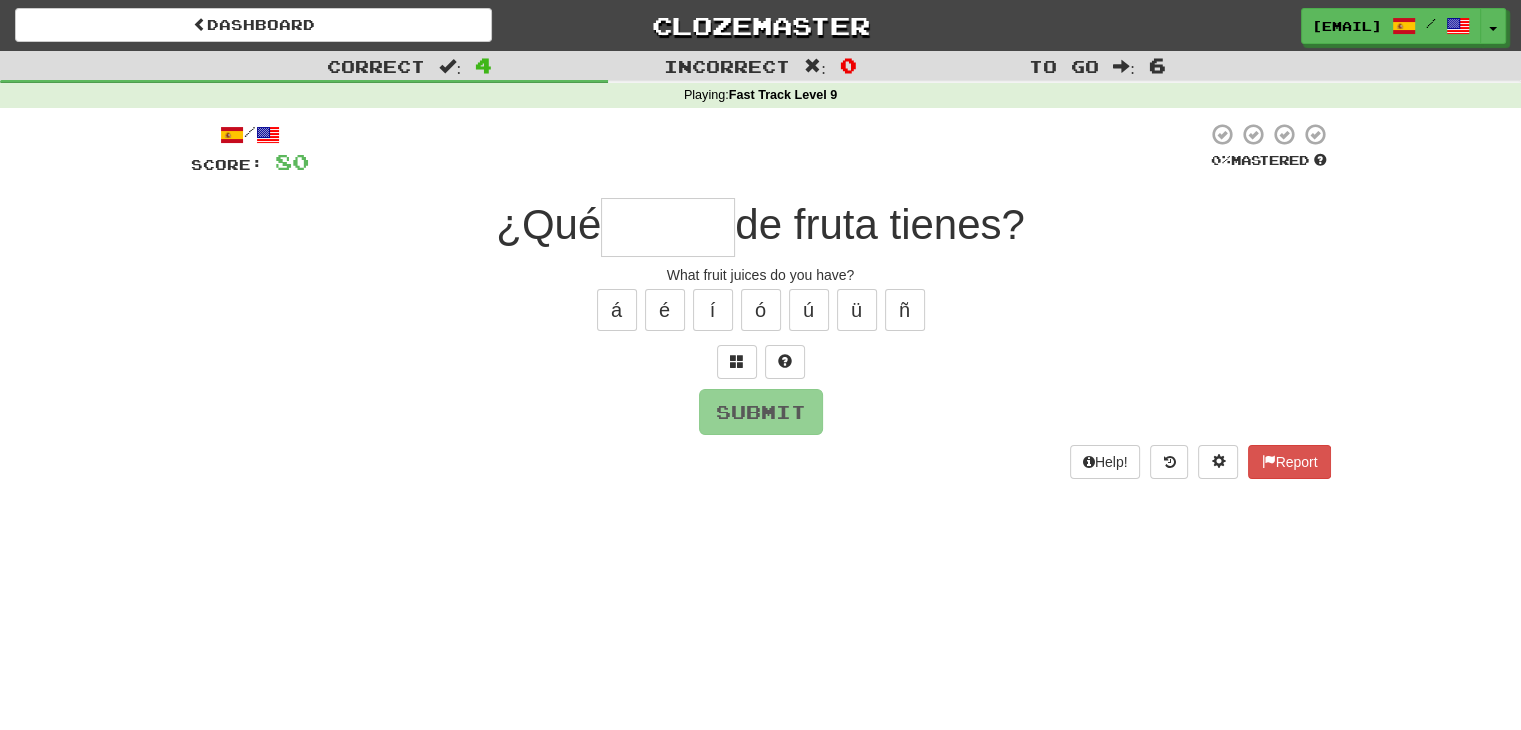 type on "*" 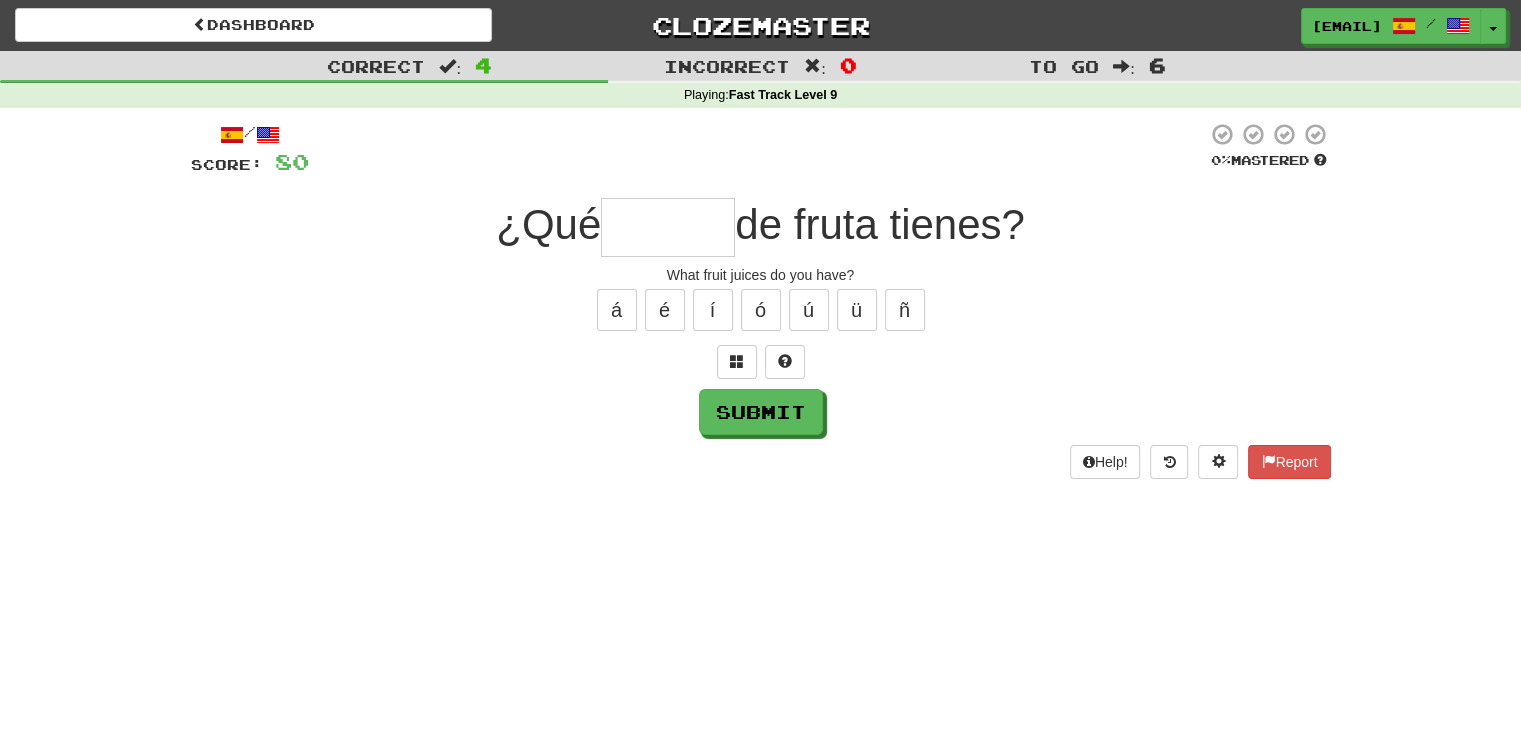 type on "*" 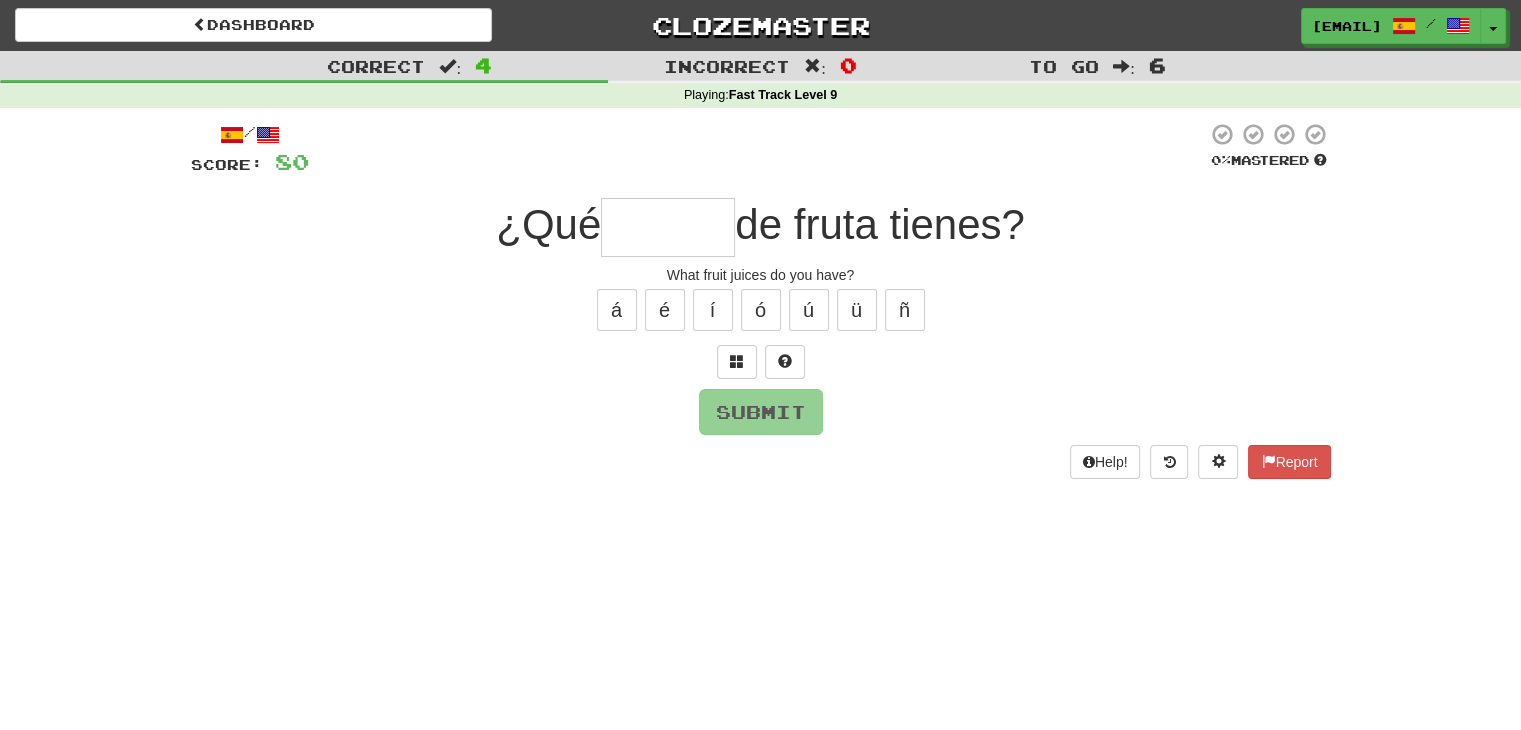 type on "*" 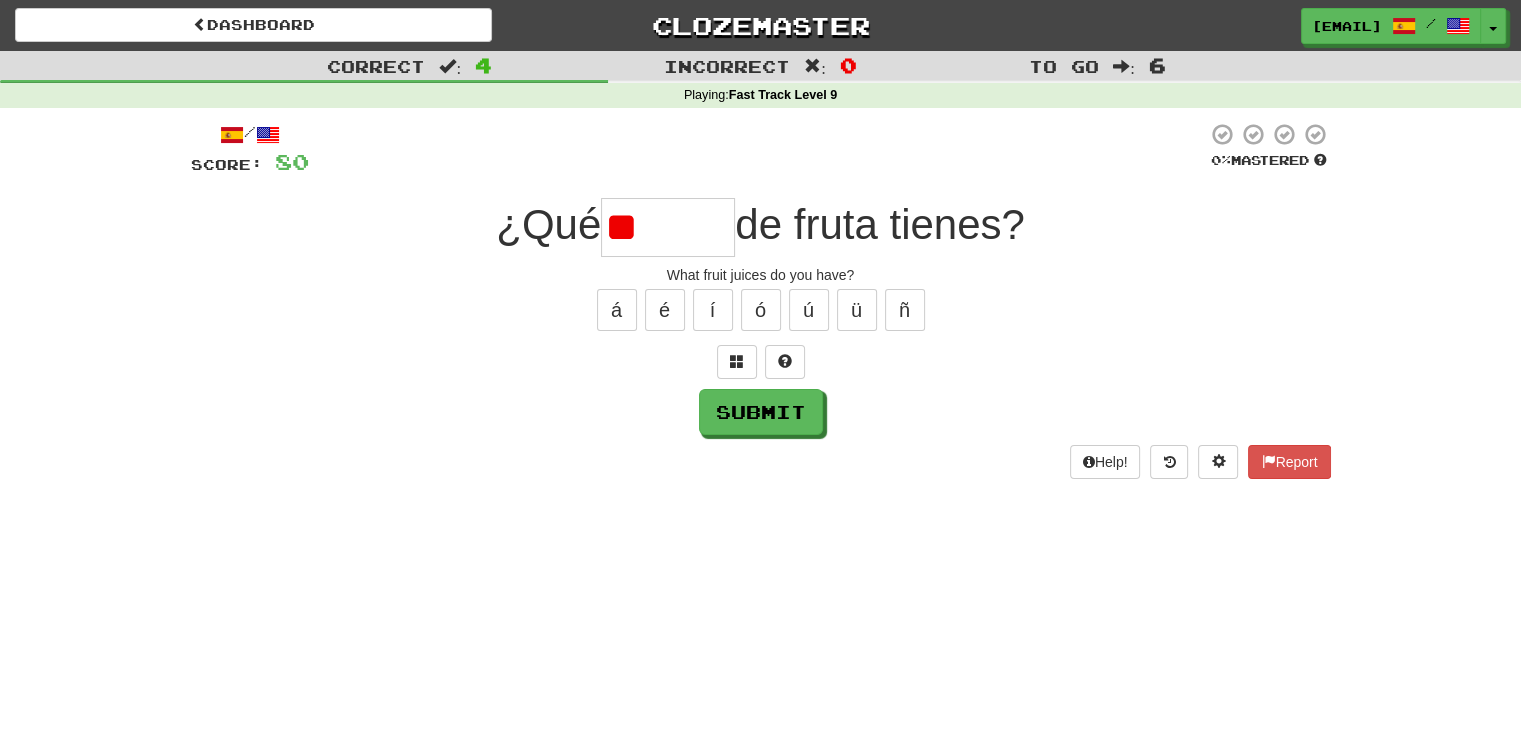 type on "*" 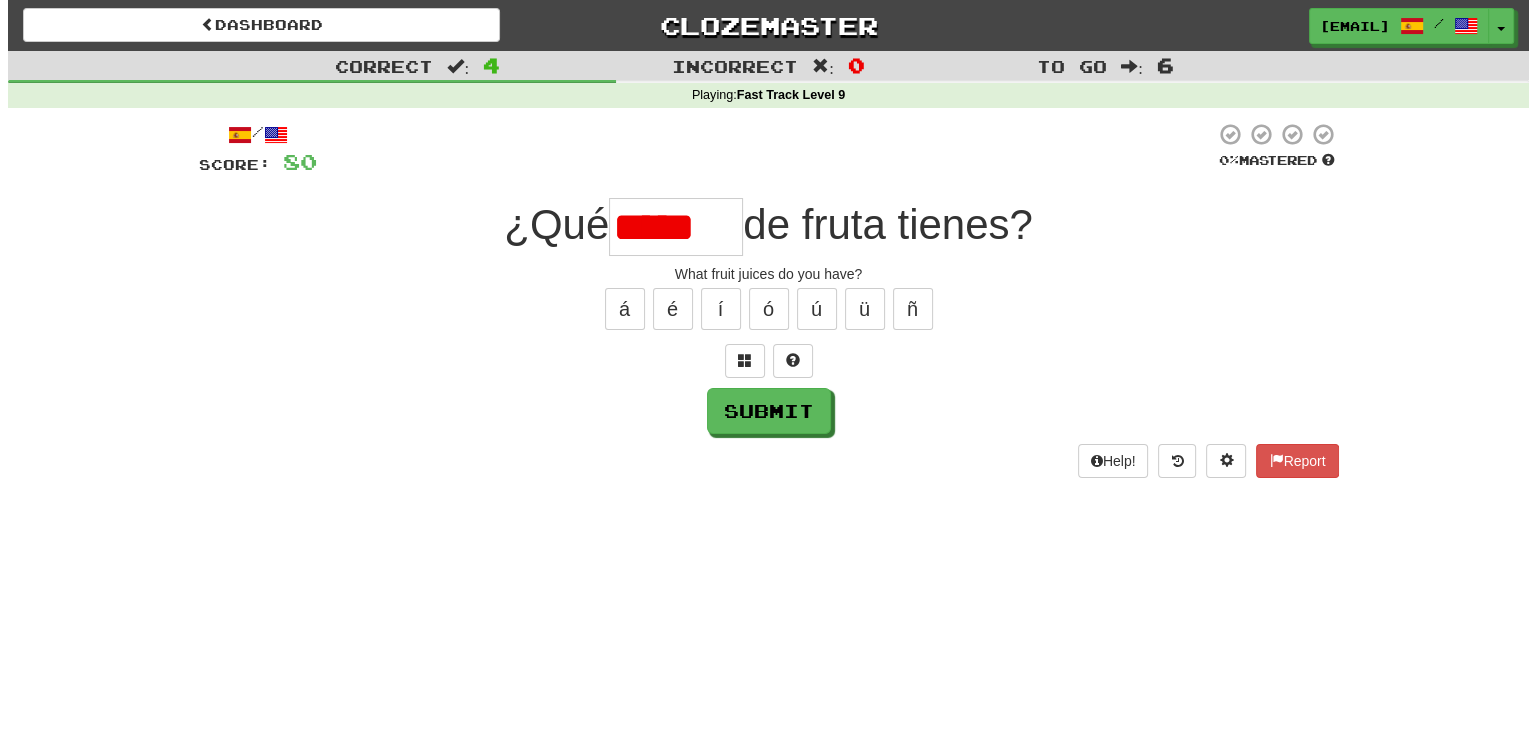 scroll, scrollTop: 0, scrollLeft: 0, axis: both 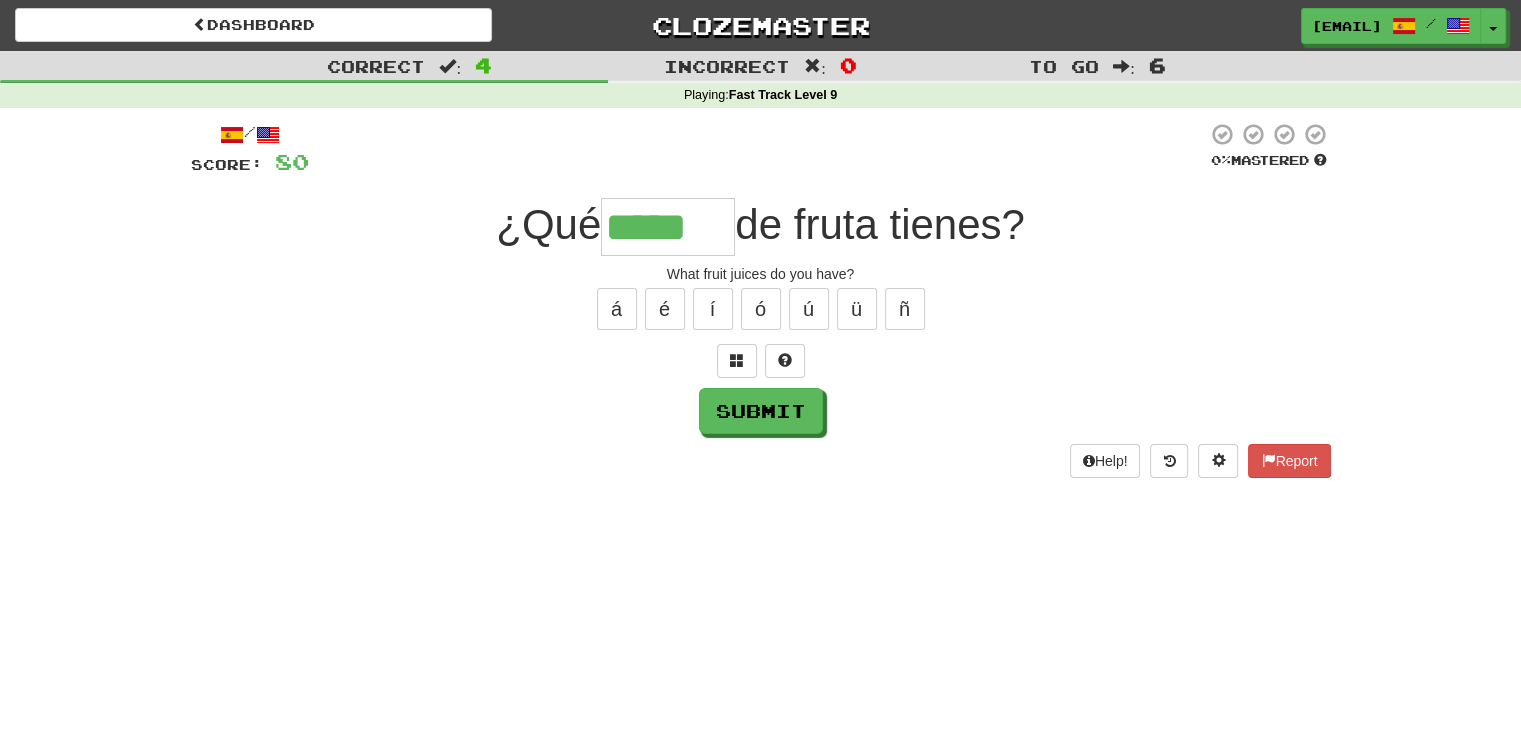 type on "*****" 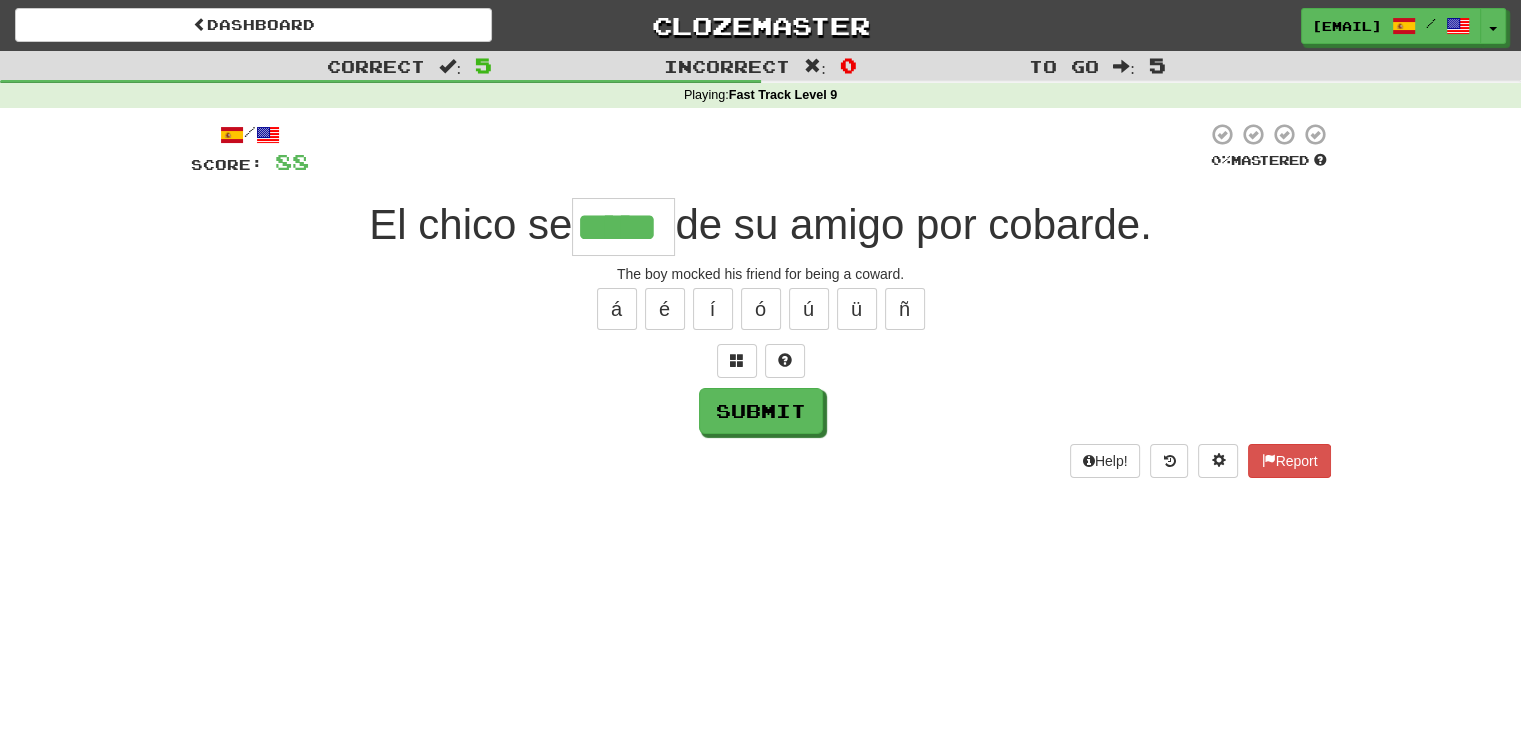 type on "*****" 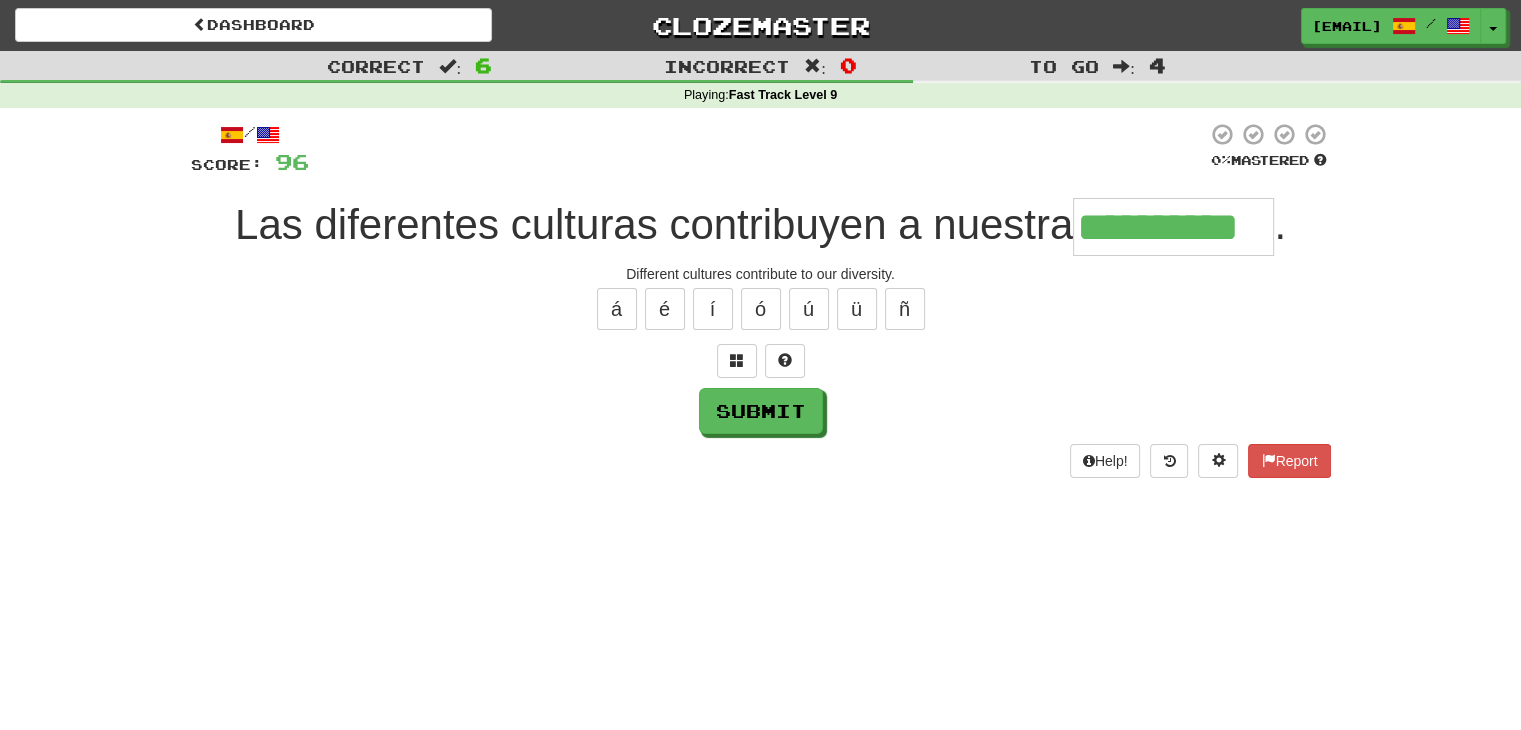 type on "**********" 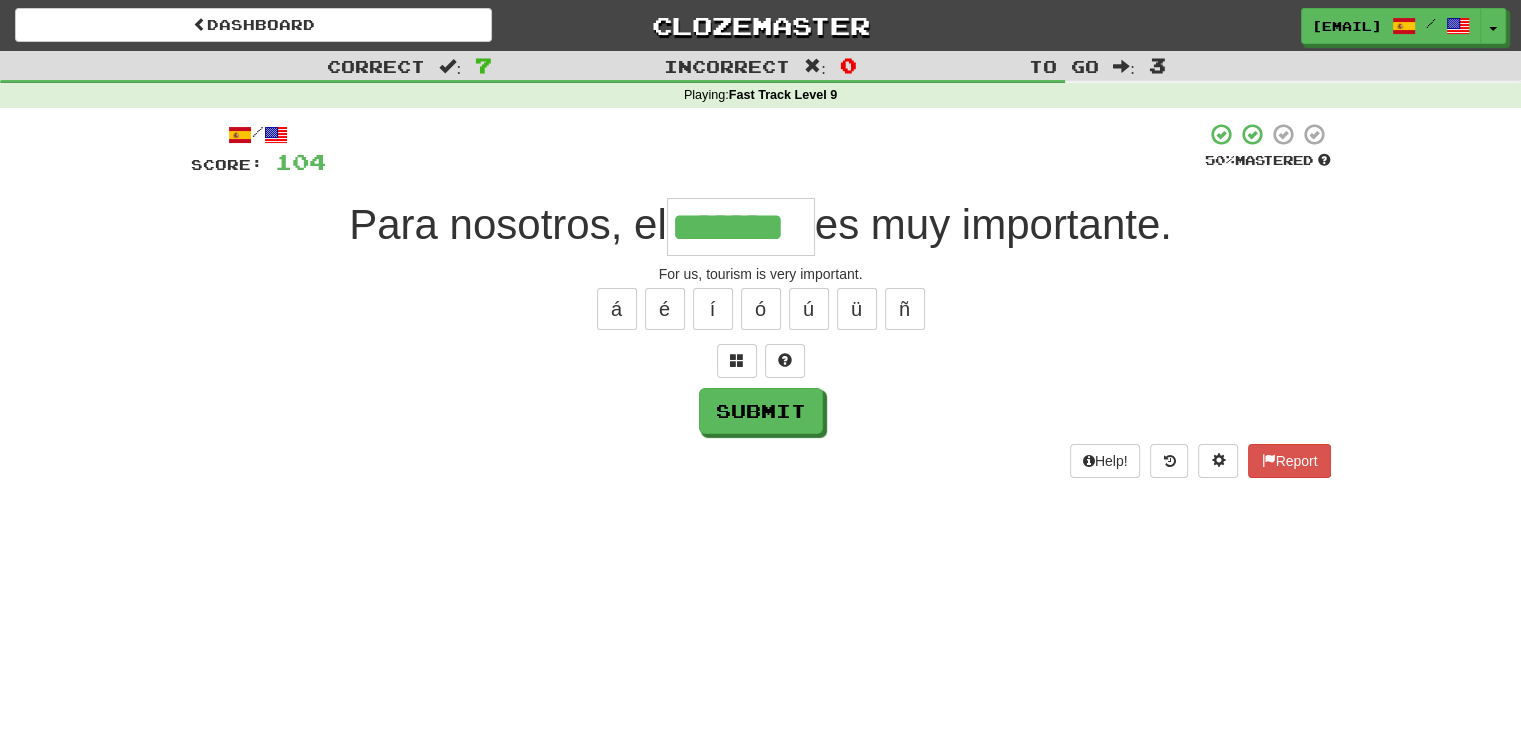 type on "*******" 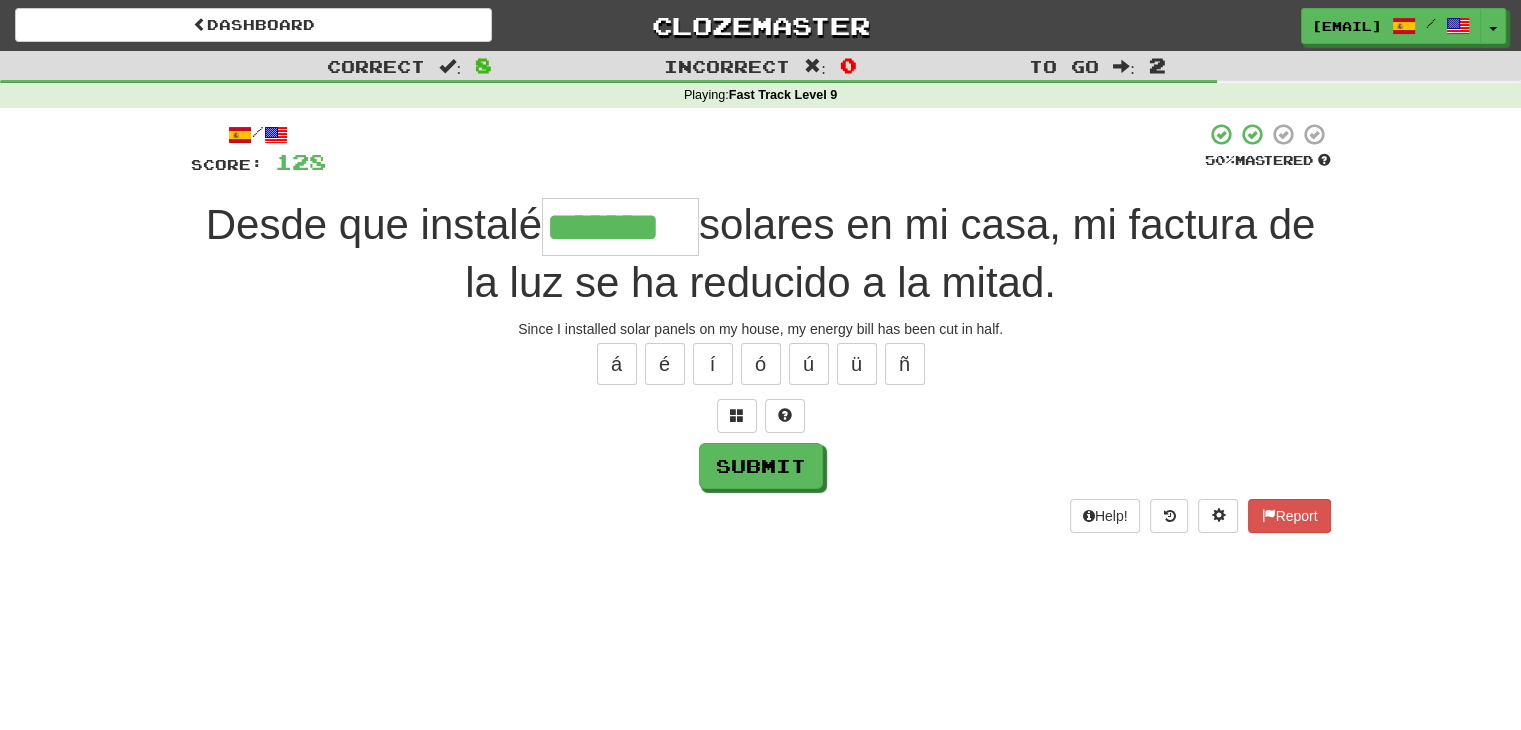 type on "*******" 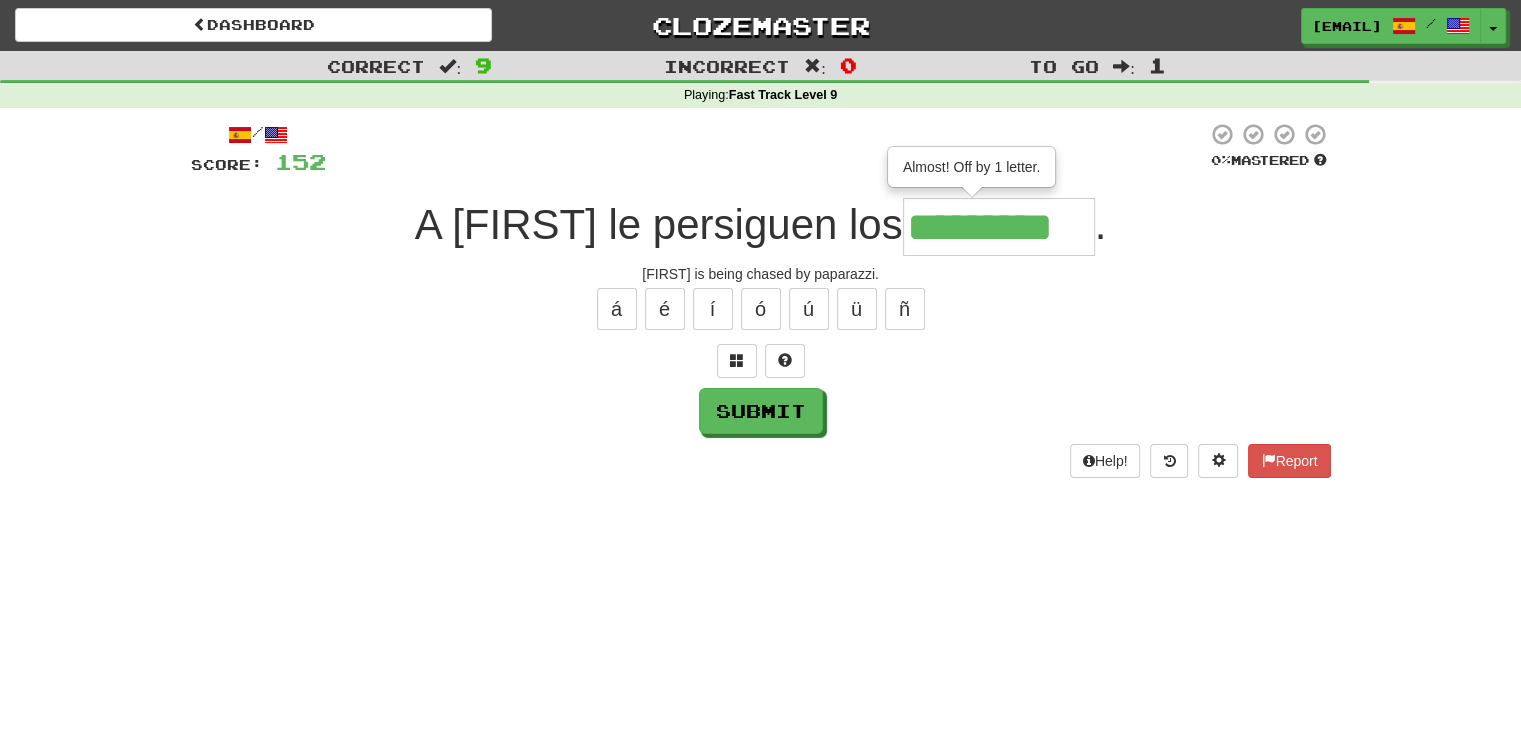type on "*********" 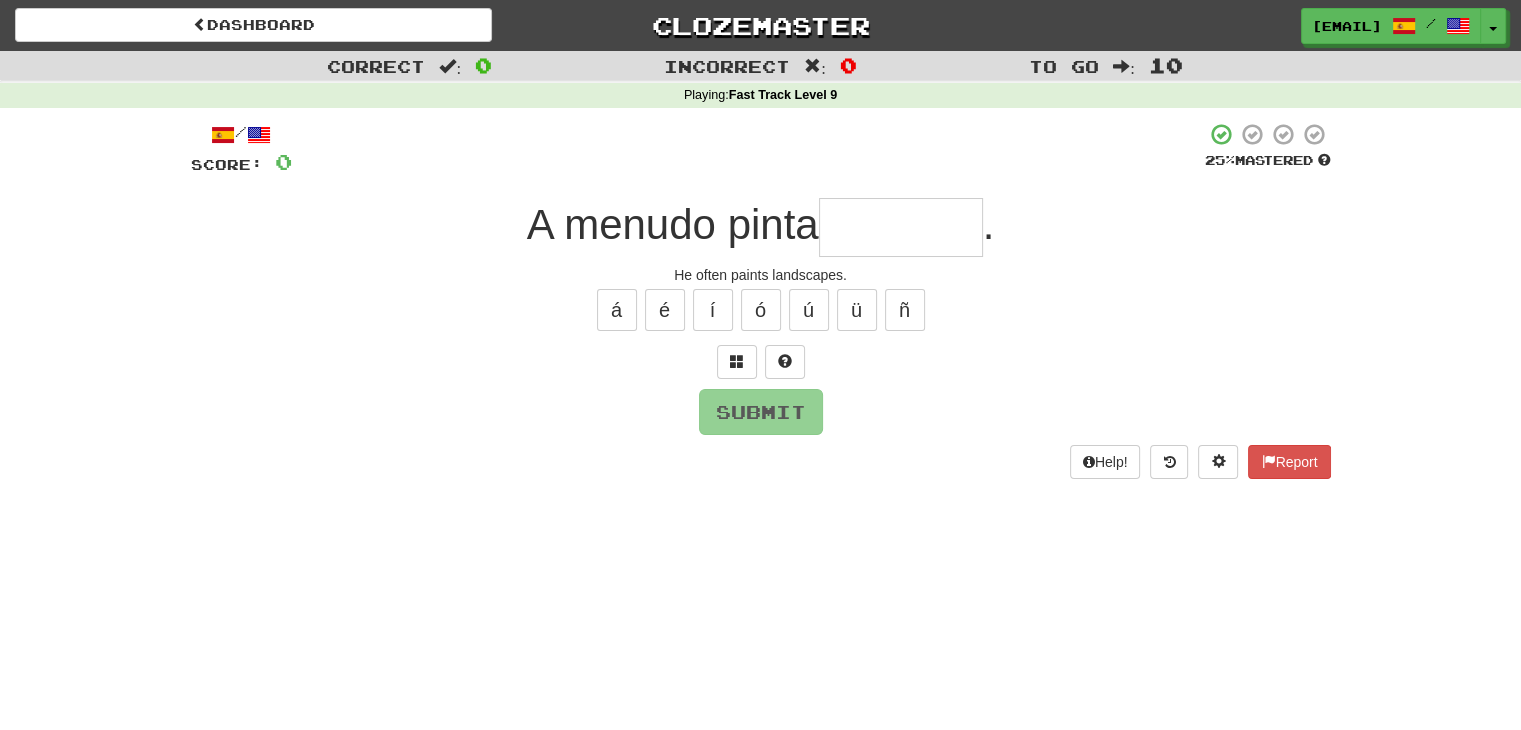 click at bounding box center [901, 227] 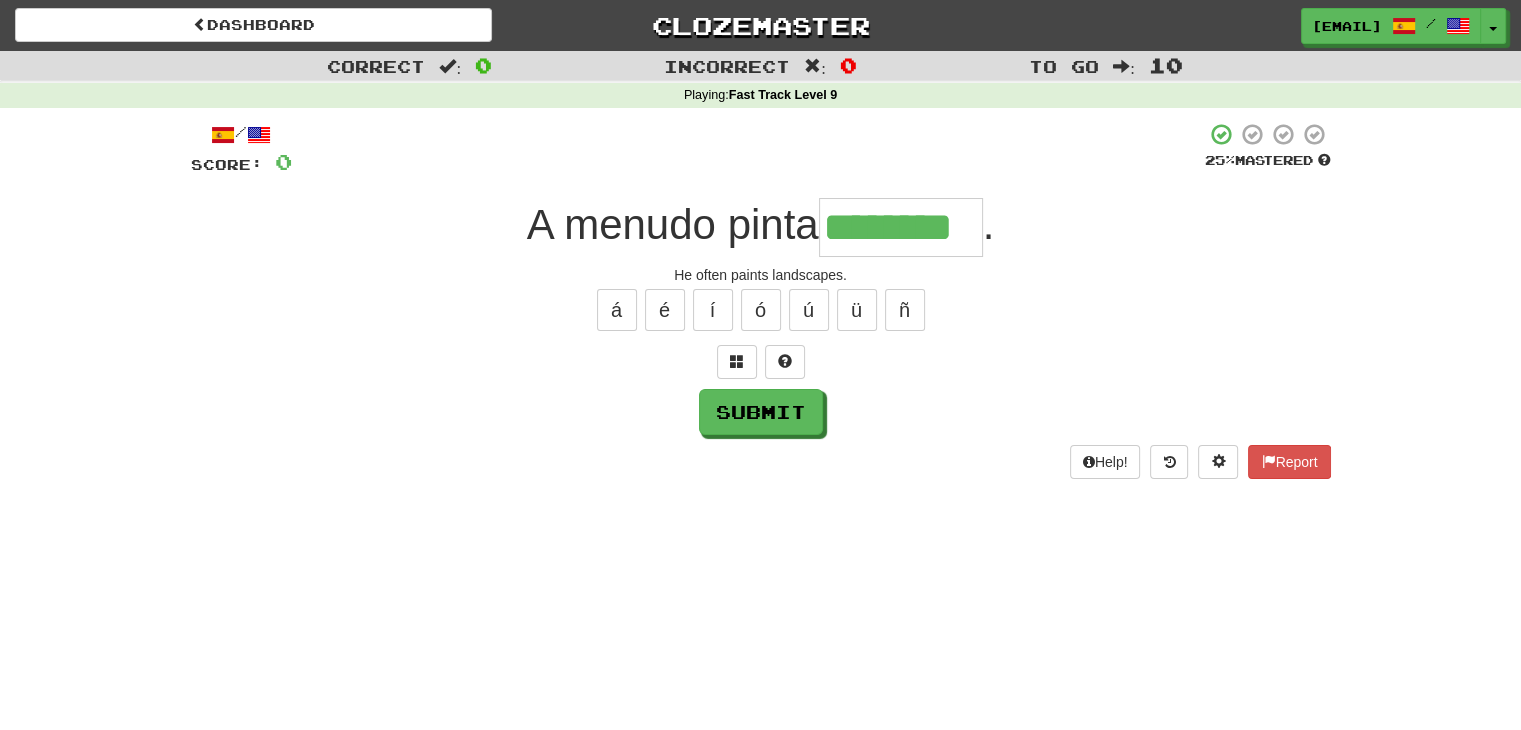 type on "********" 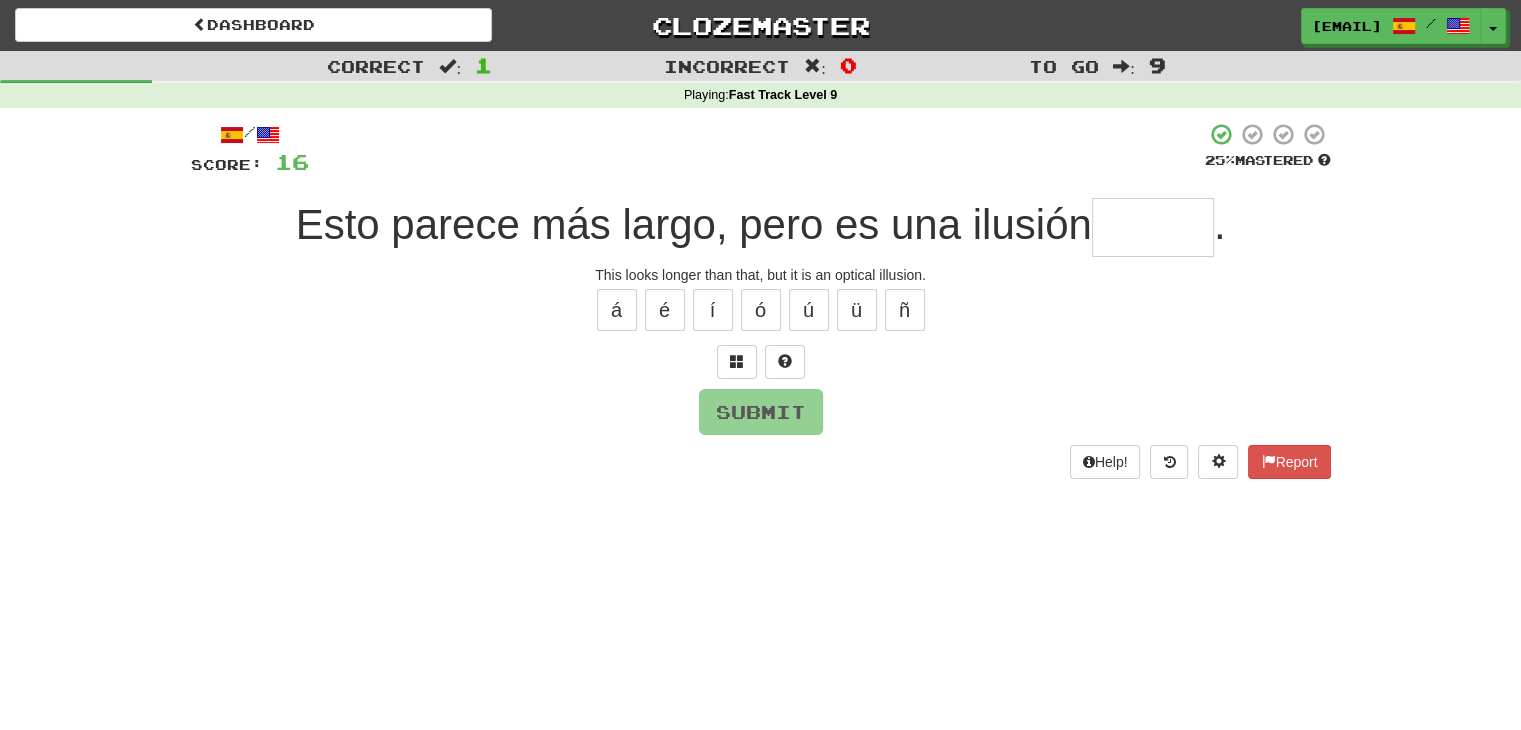 type on "*" 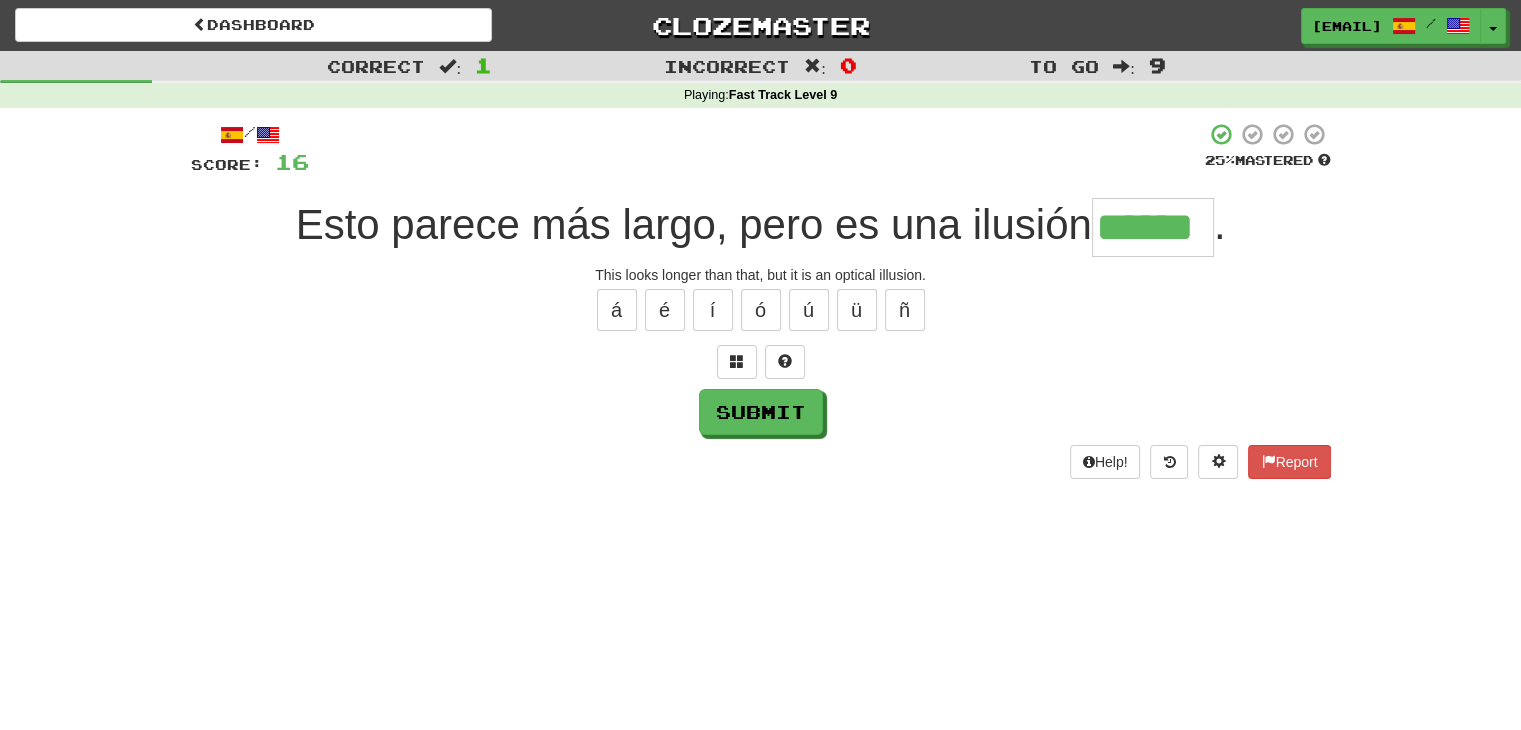 type on "******" 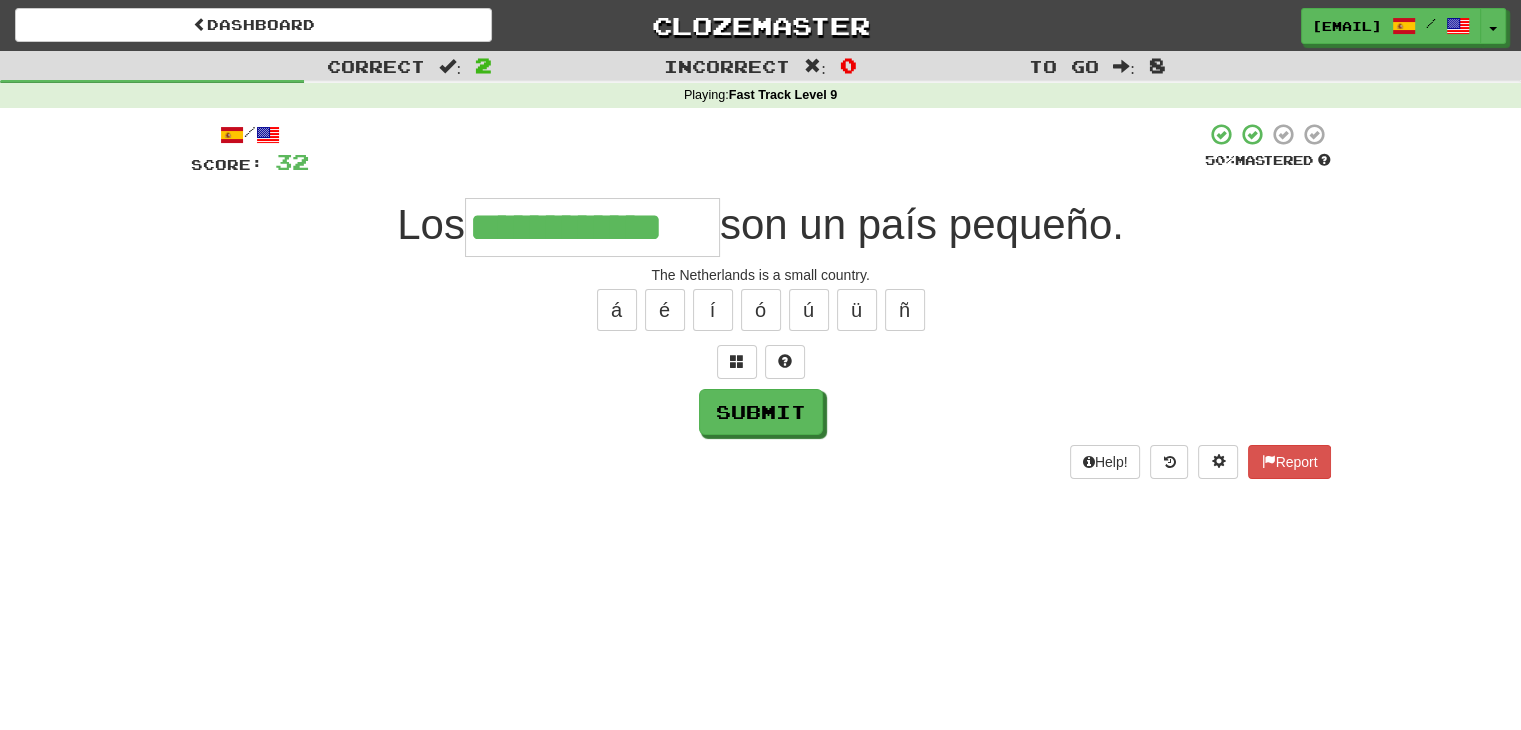 type on "**********" 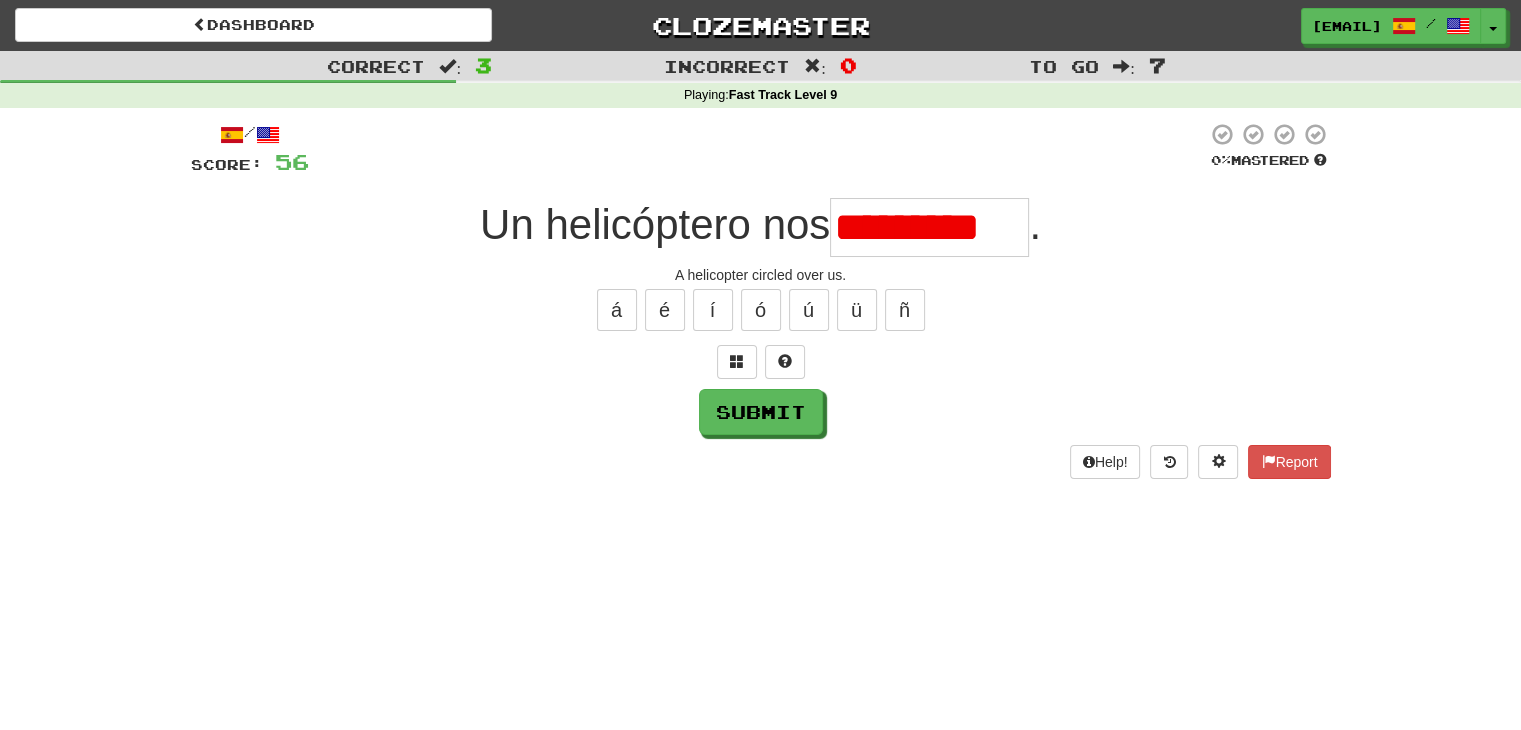 type on "**********" 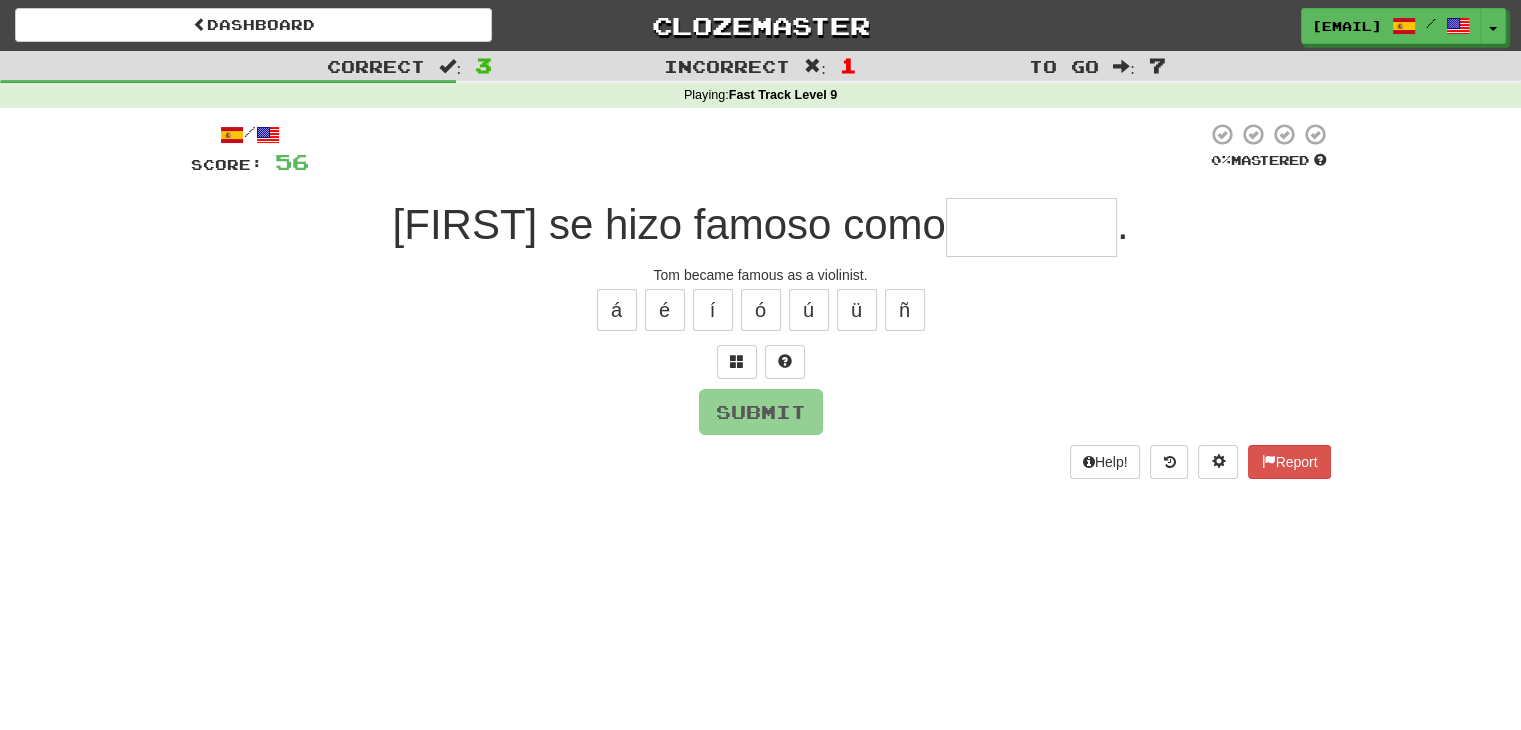 click at bounding box center [1031, 227] 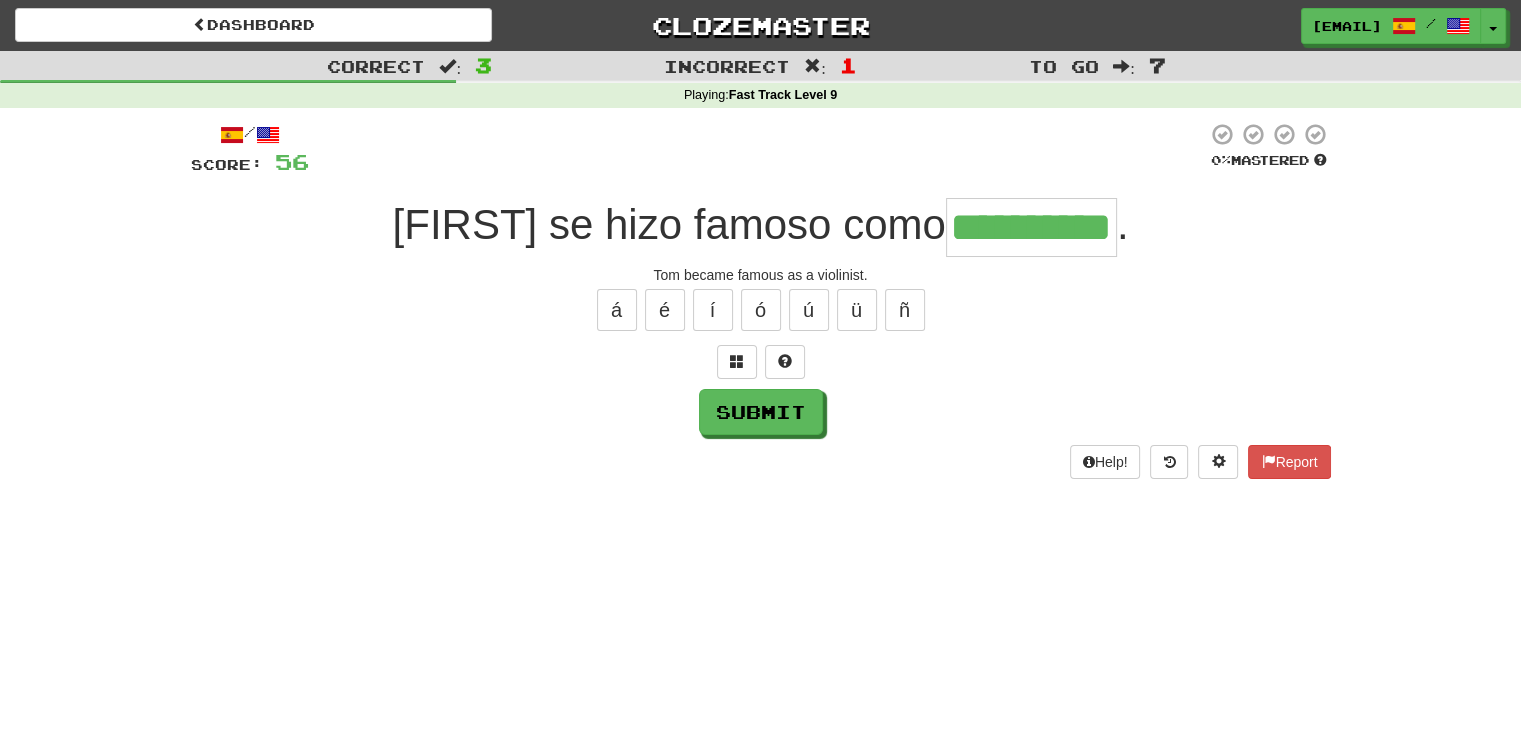 type on "**********" 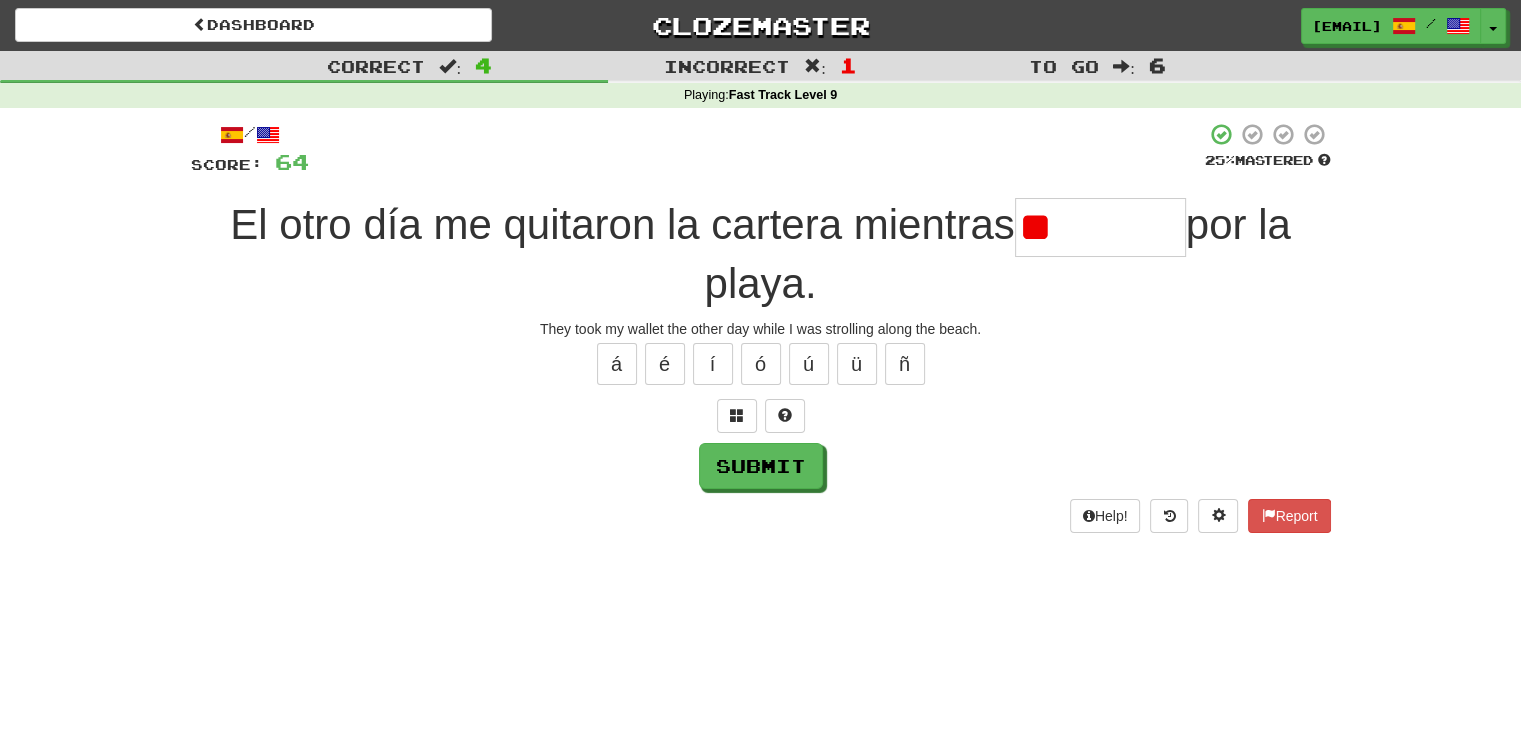 type on "*" 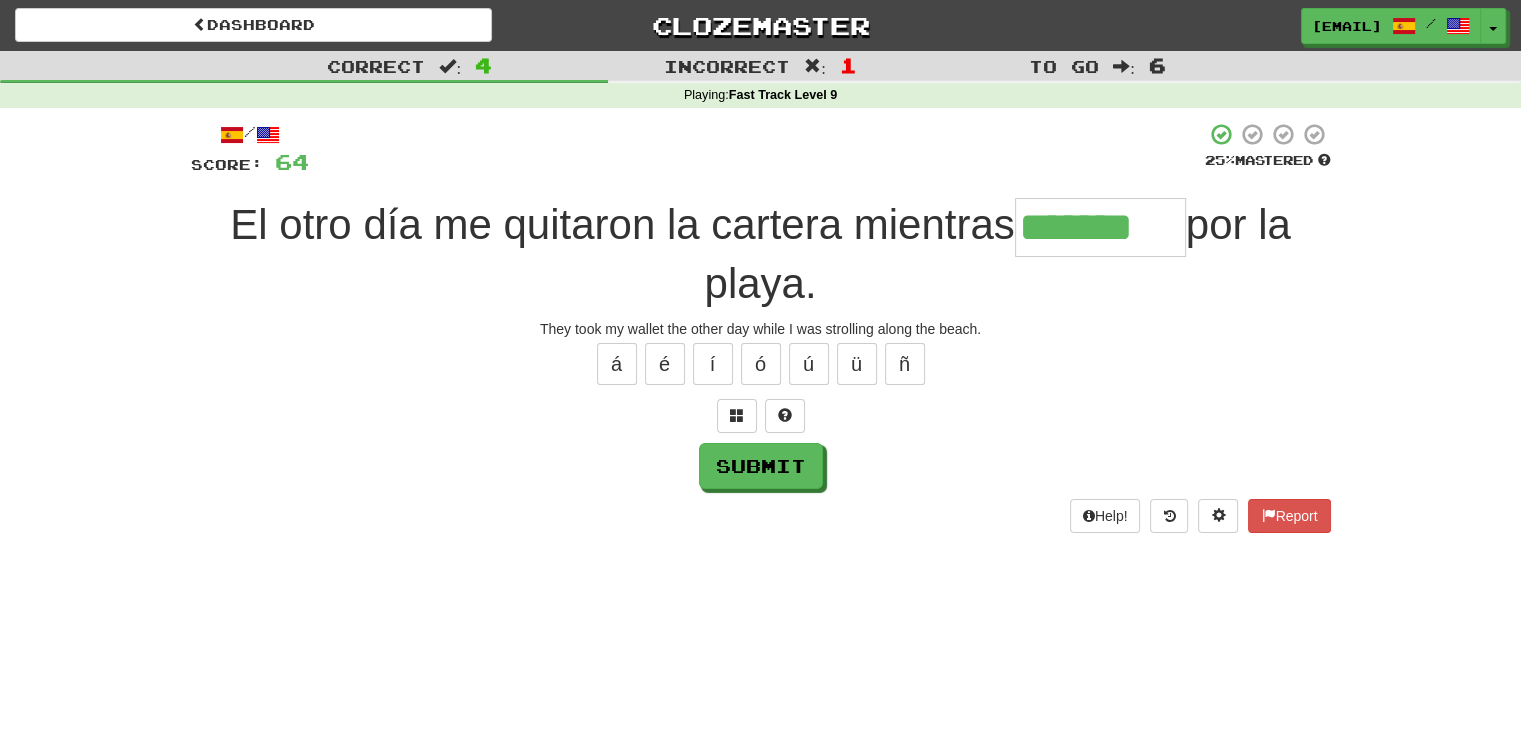 type on "*******" 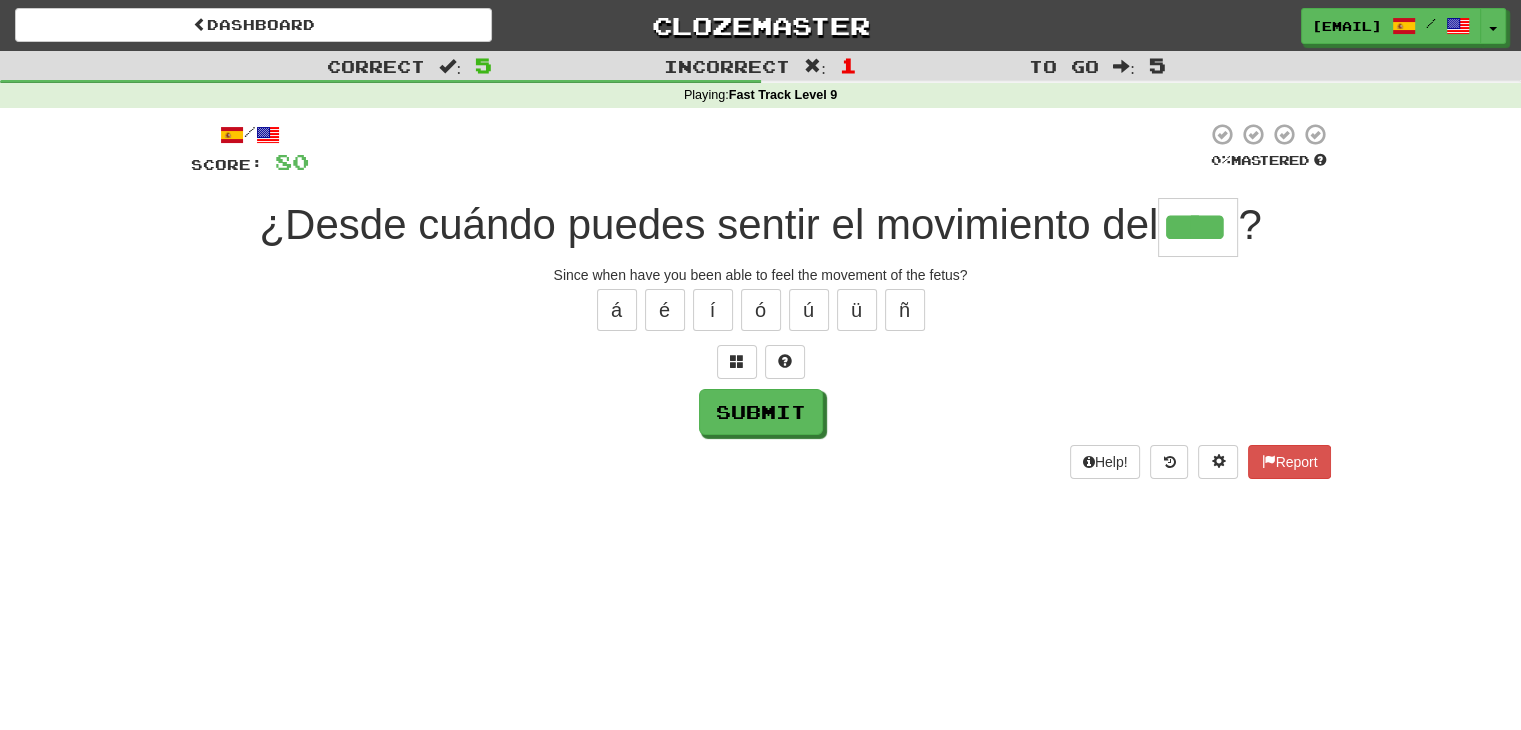 type on "****" 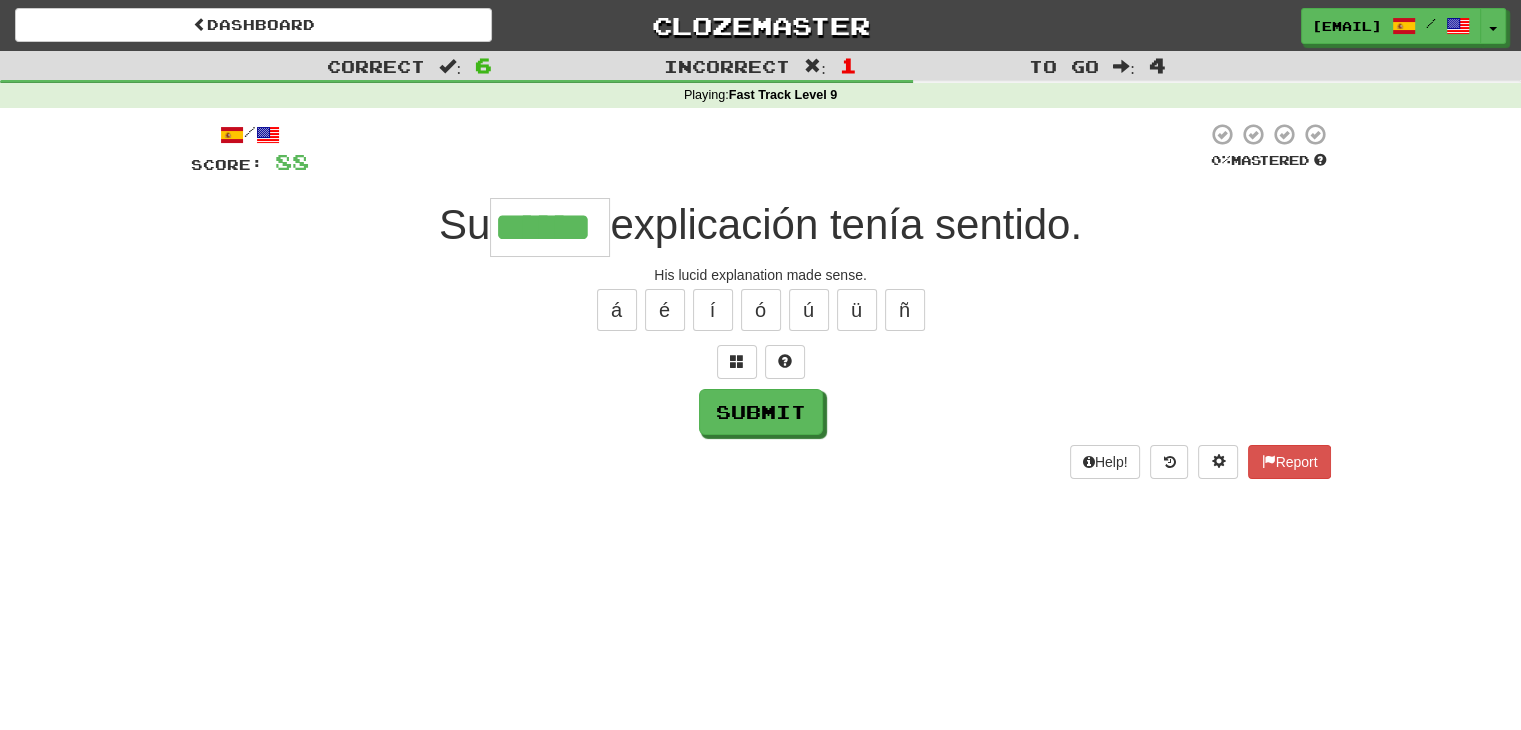 type on "******" 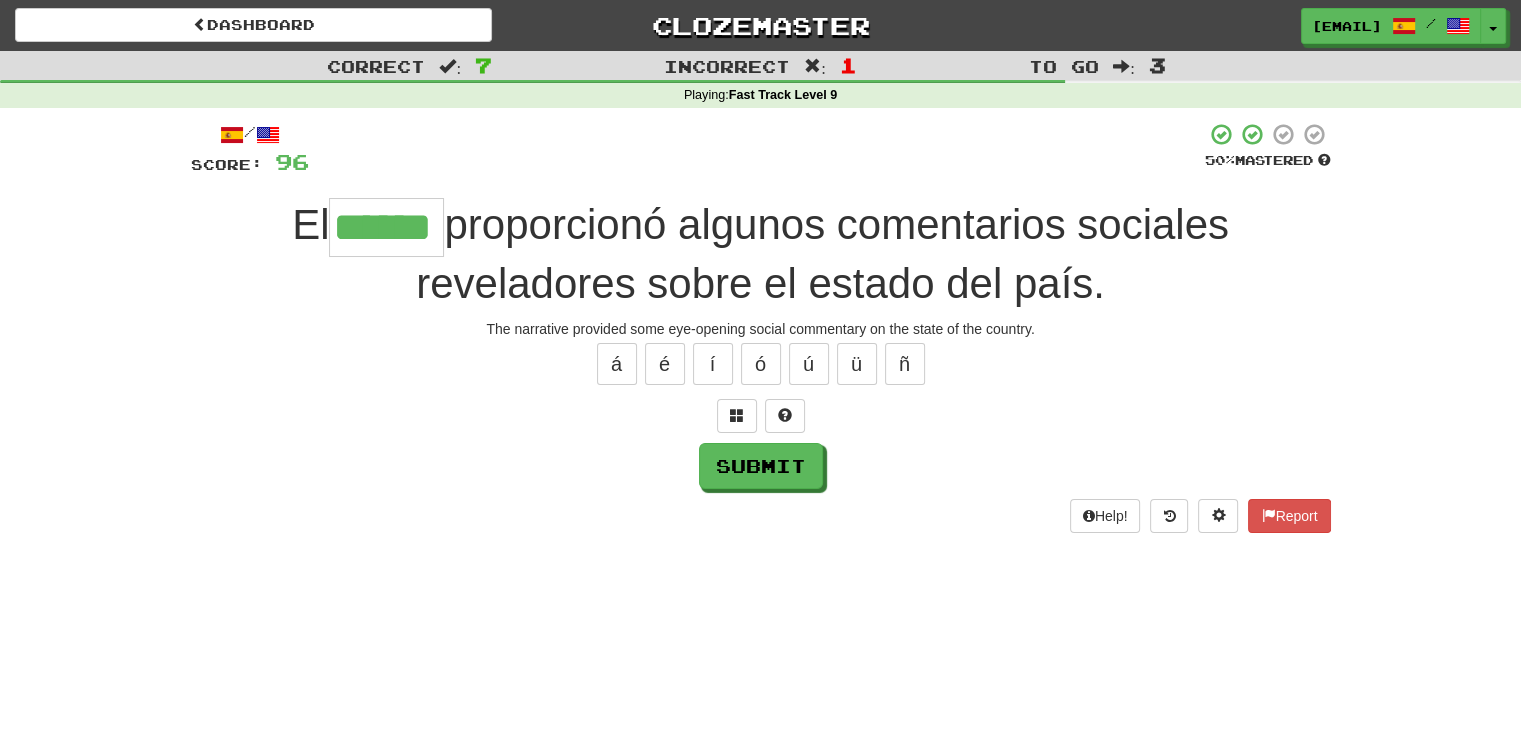 type on "******" 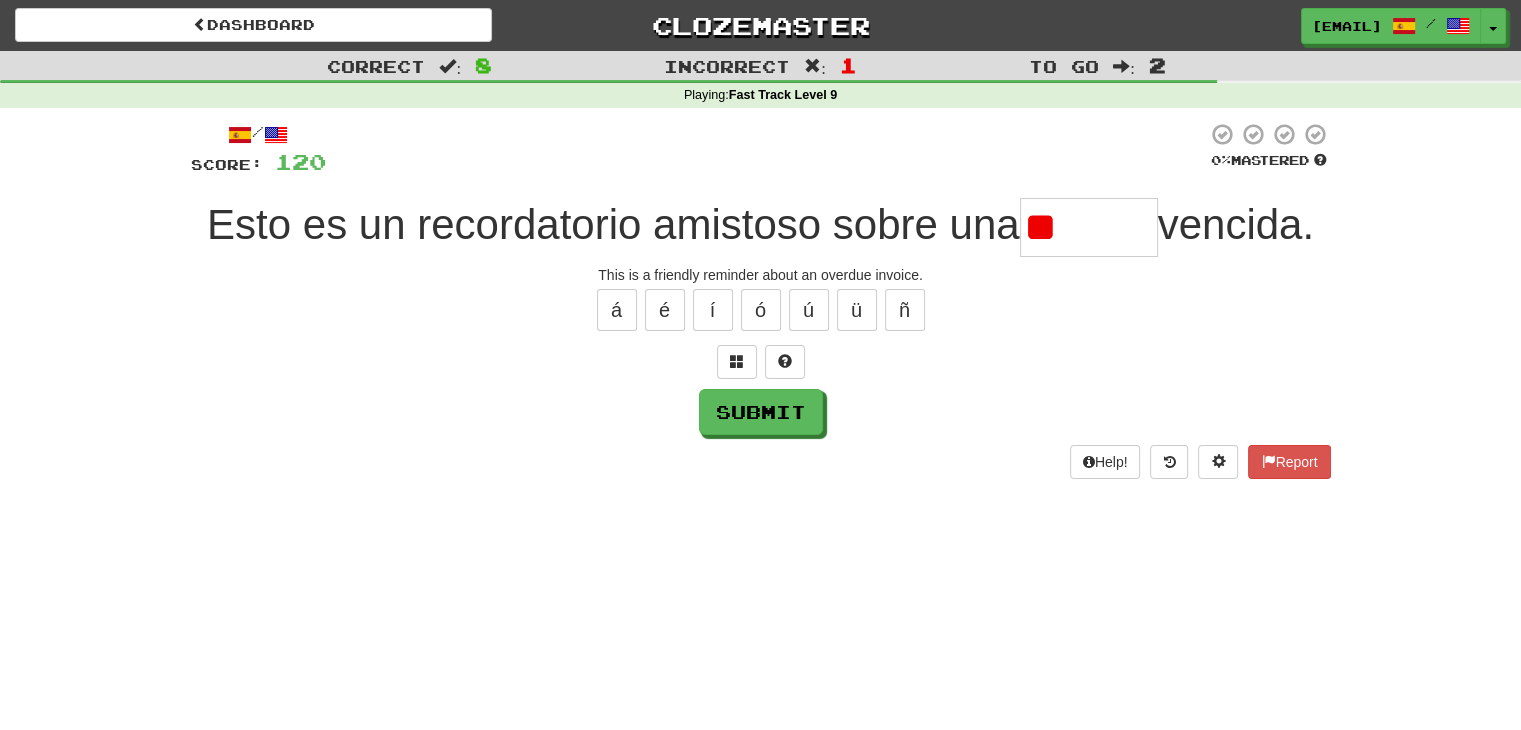 type on "*" 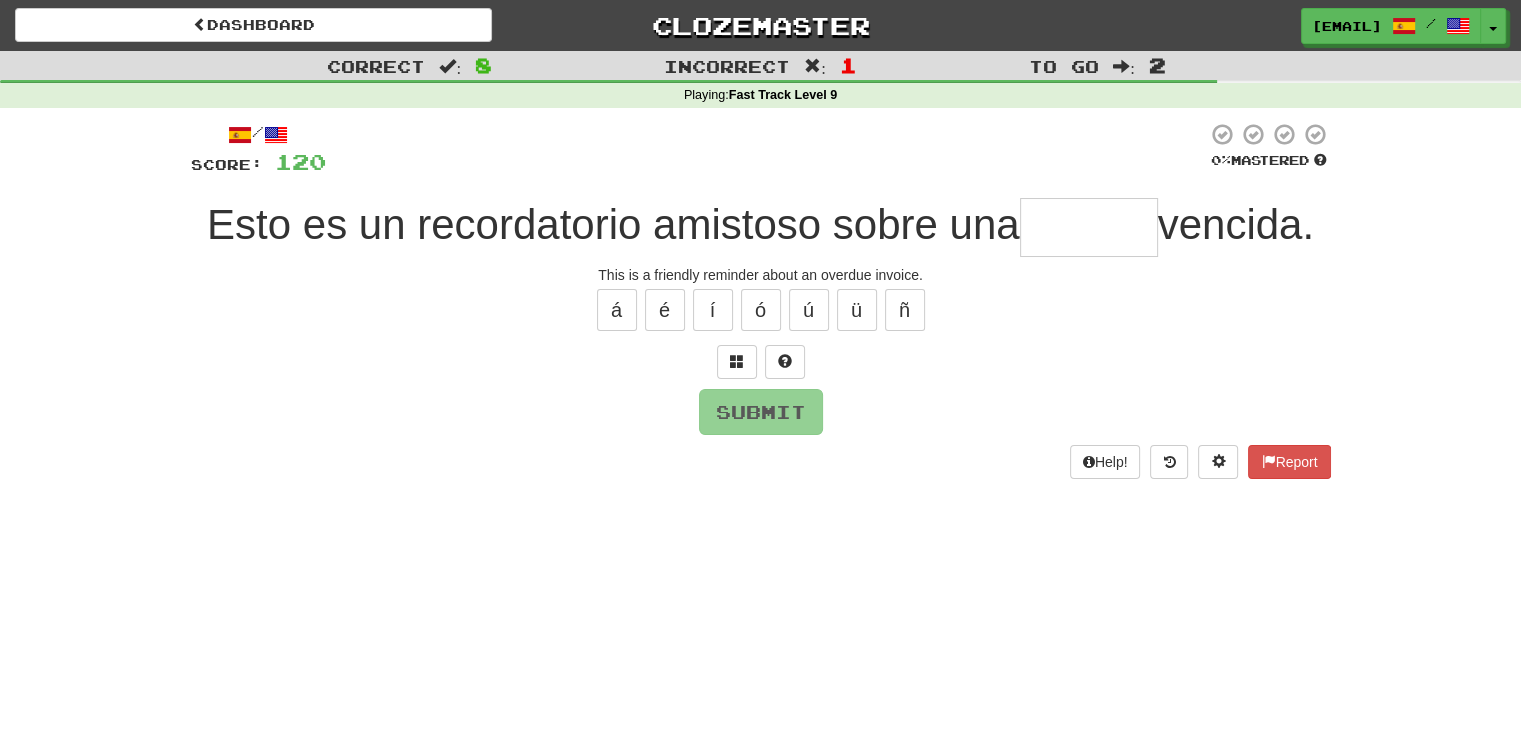 type on "*" 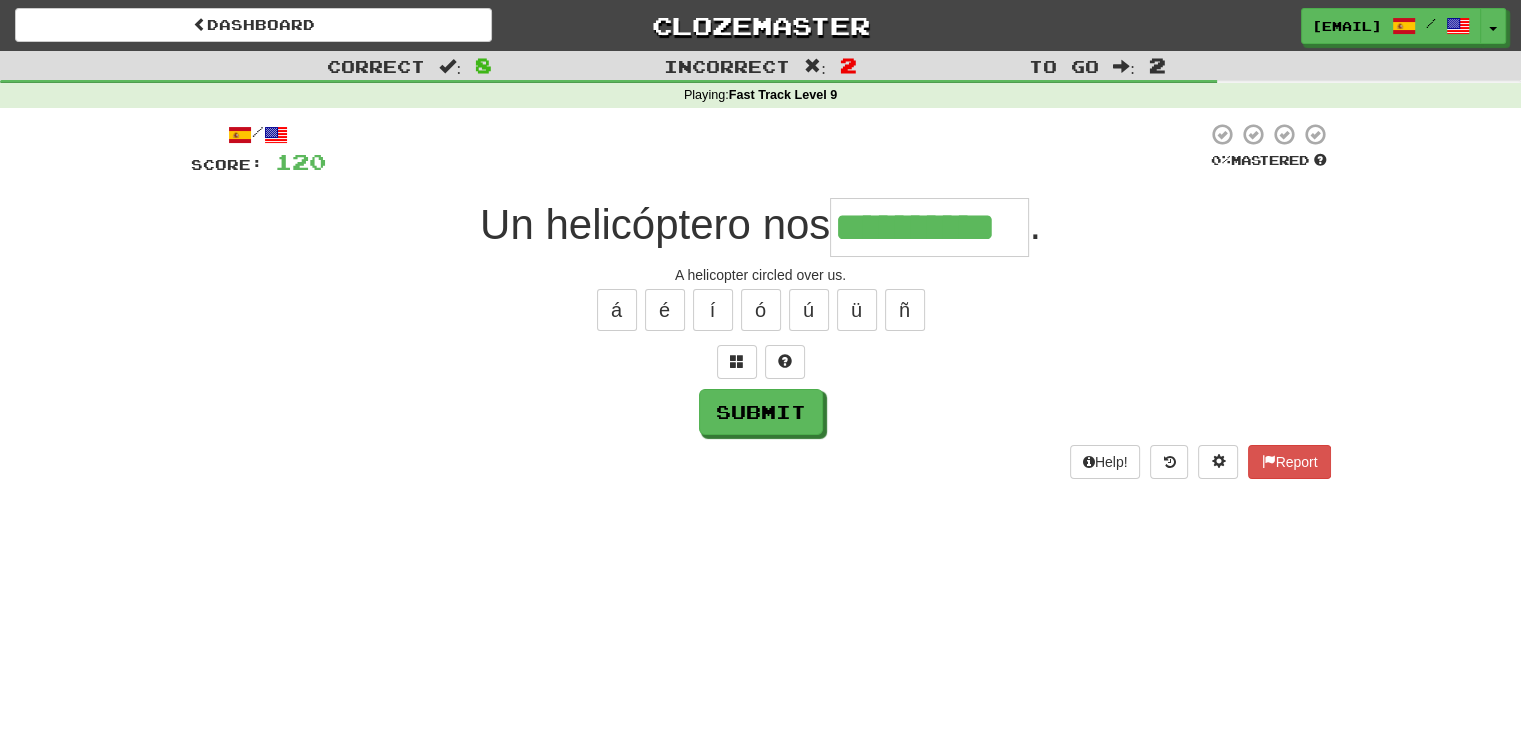 type on "**********" 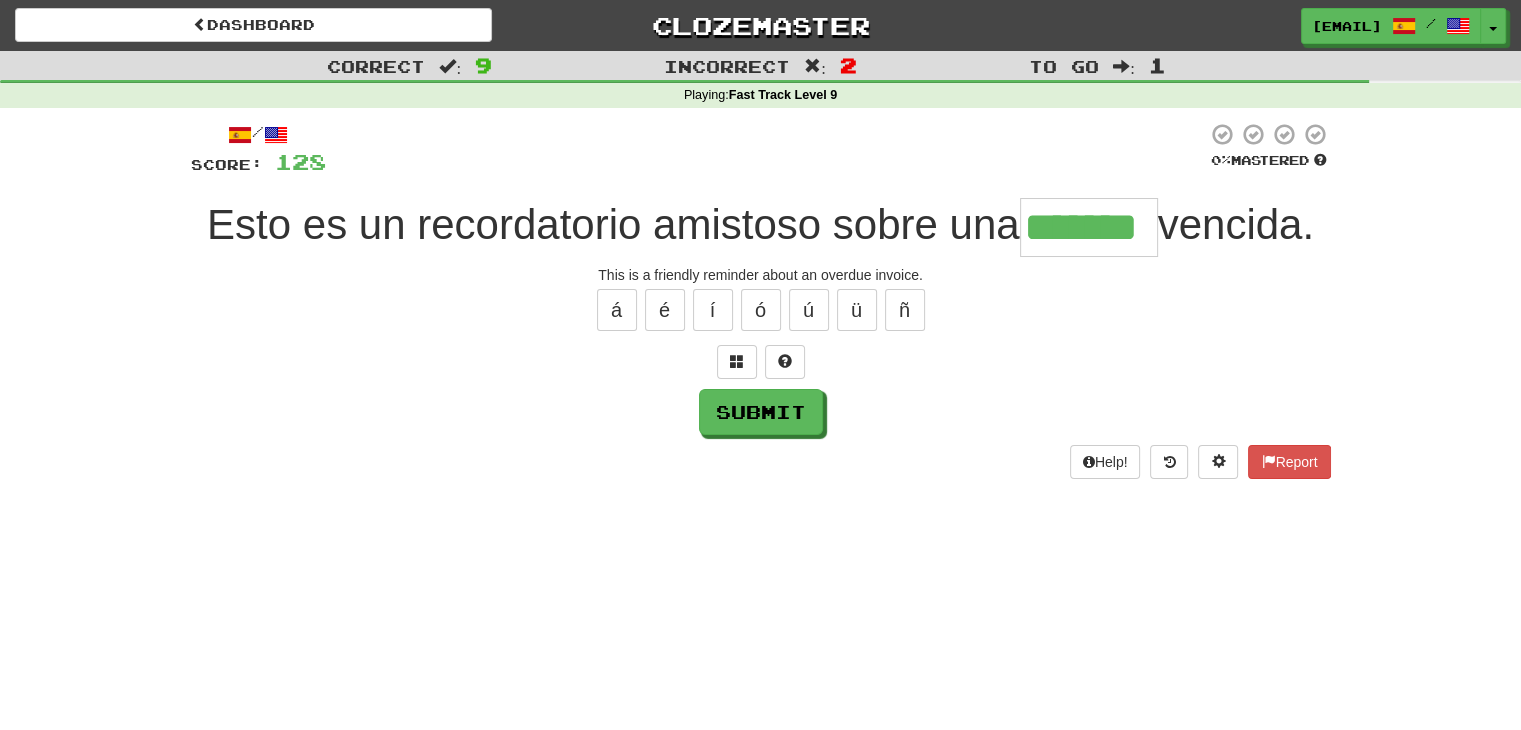 type on "*******" 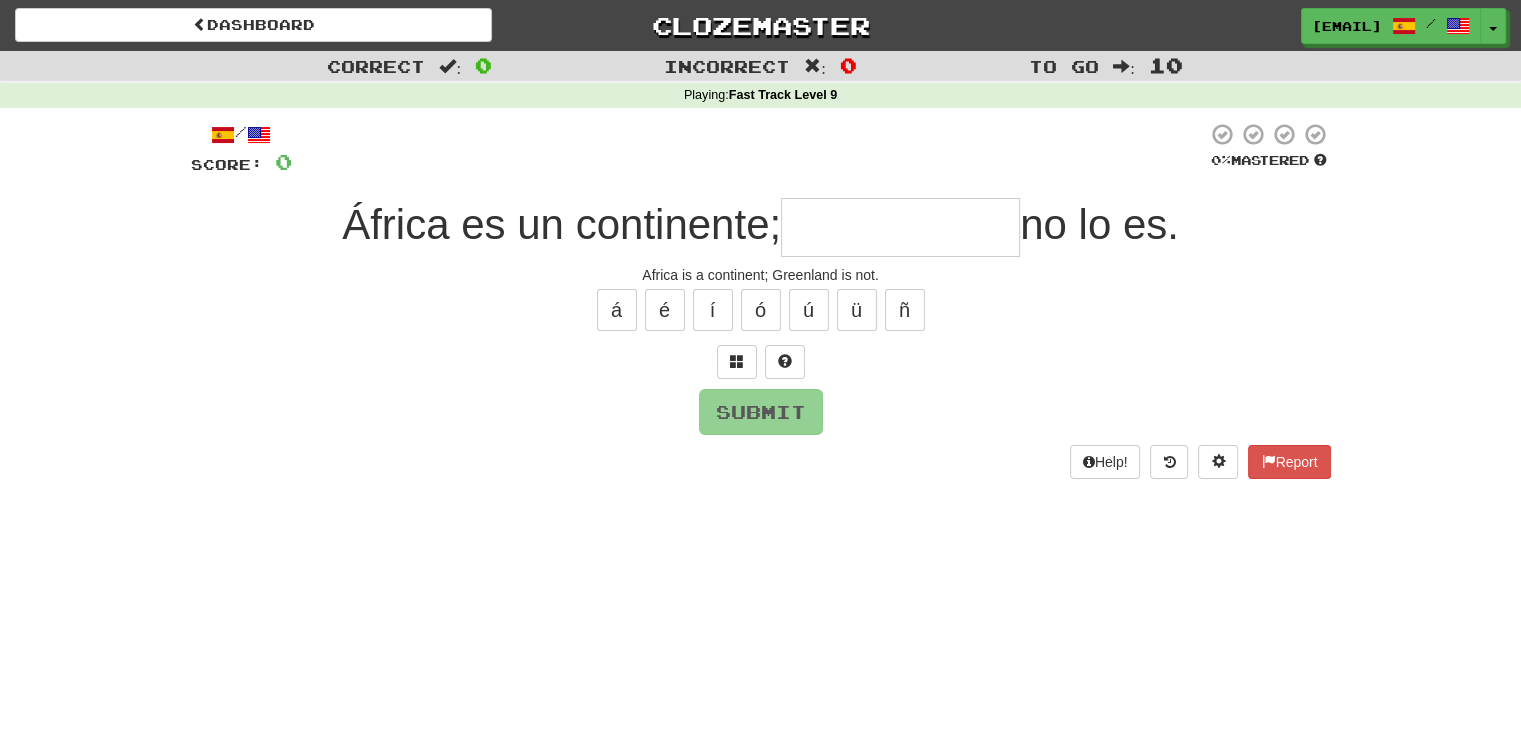 click at bounding box center [900, 227] 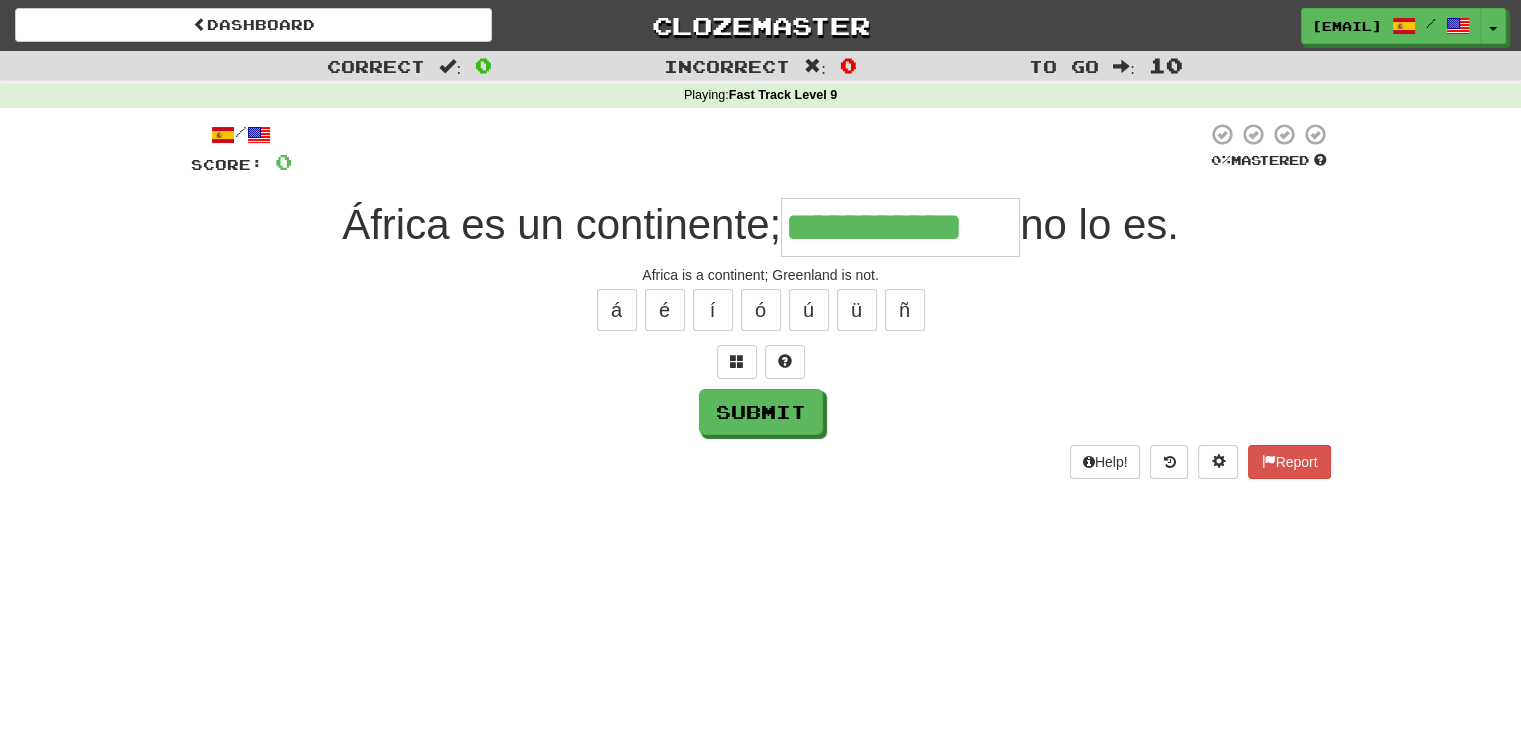 type on "**********" 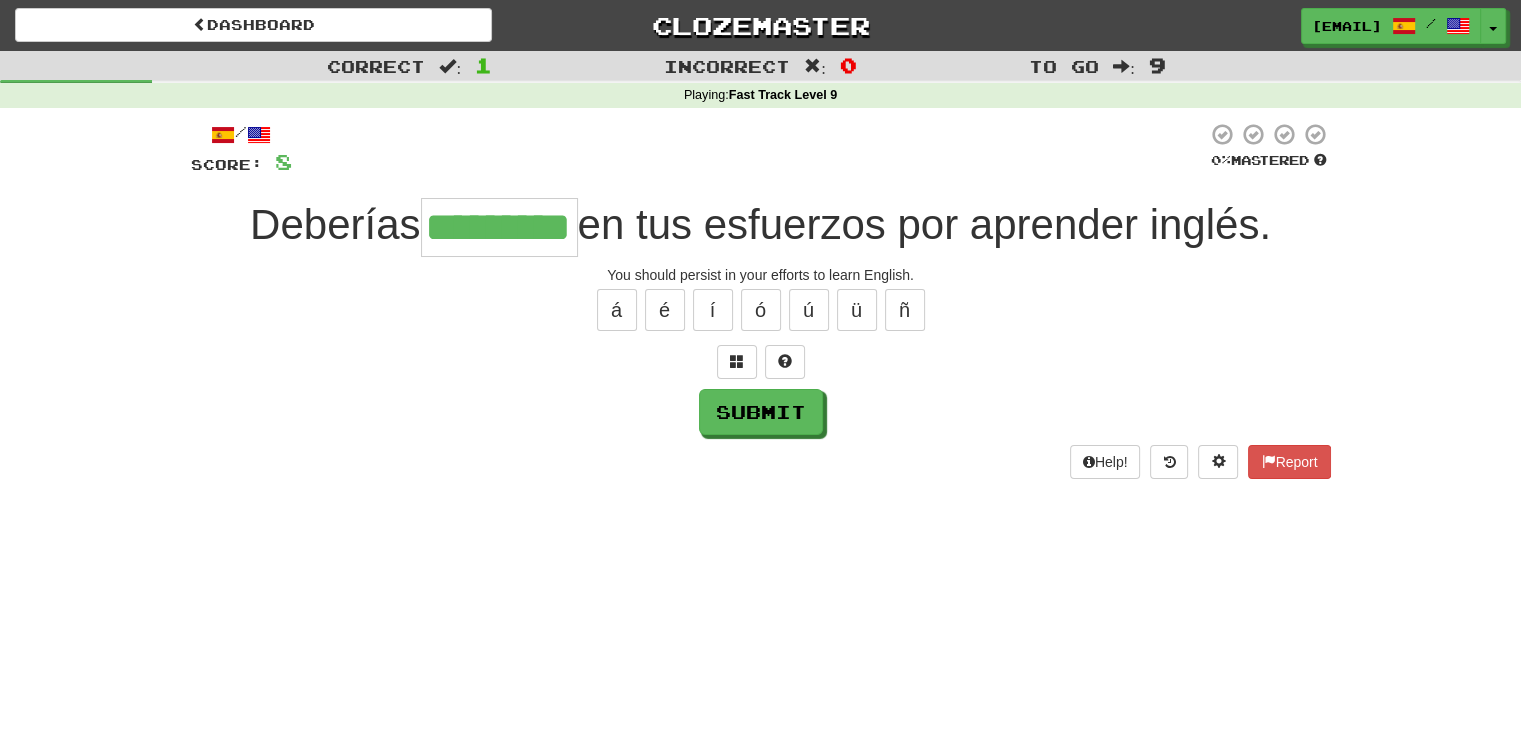 type on "*********" 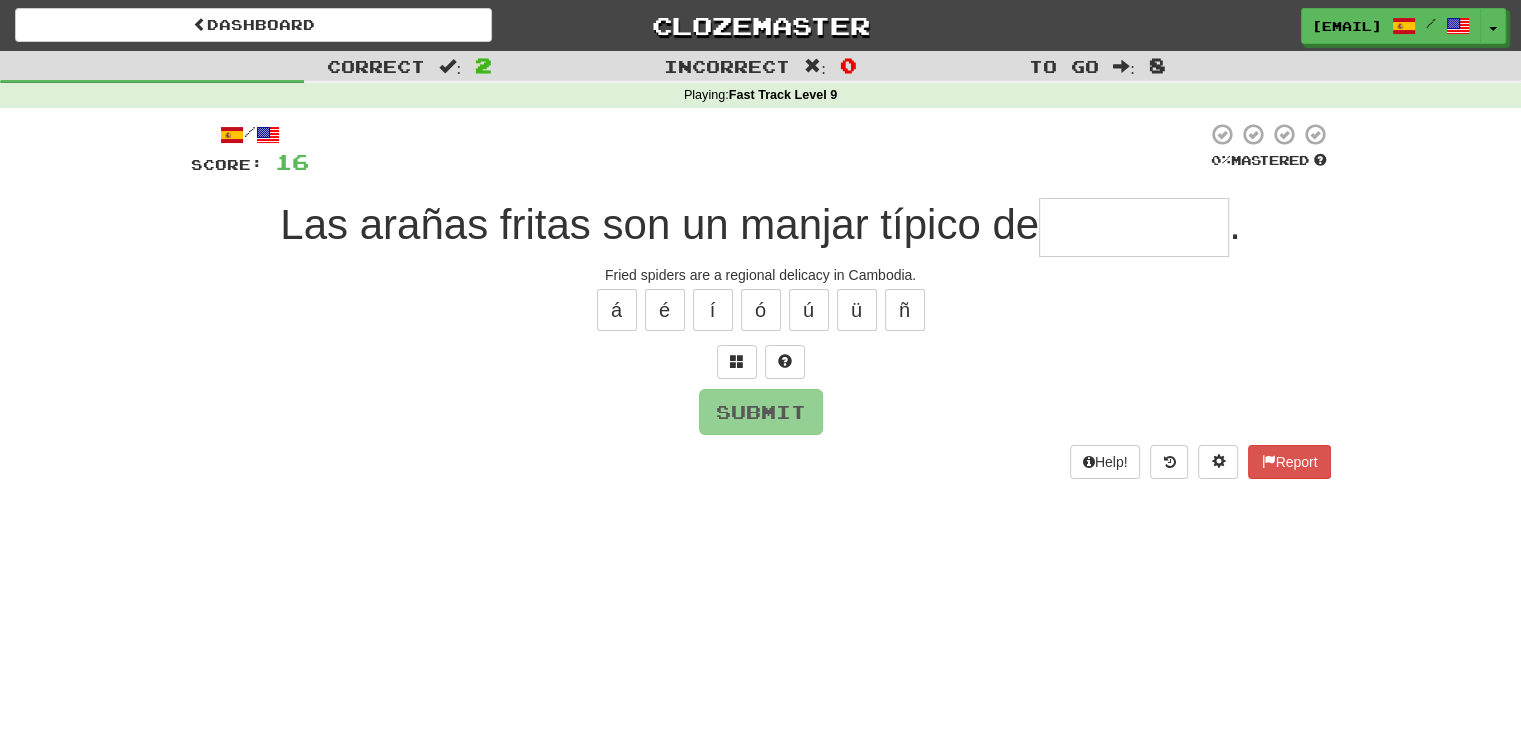 click at bounding box center (1134, 227) 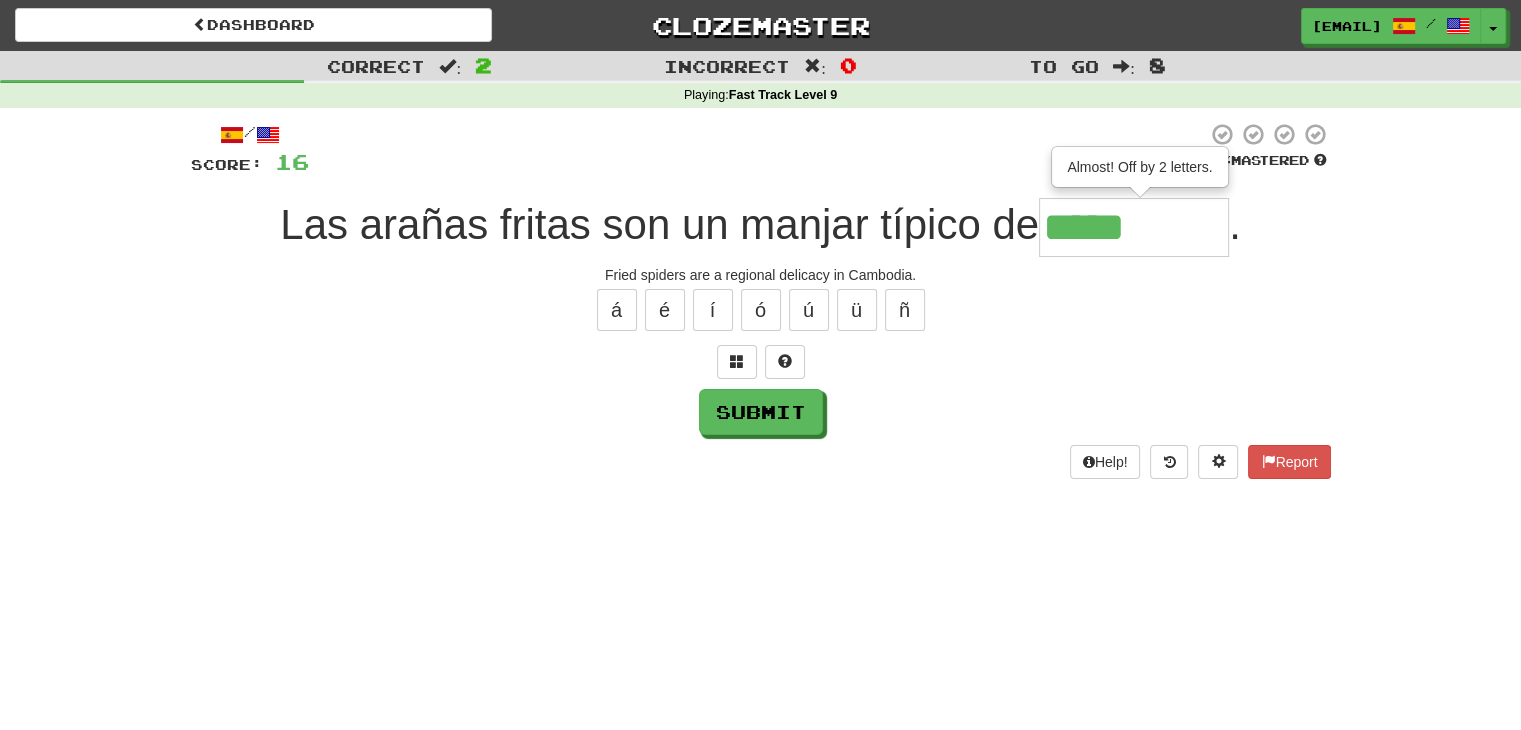type on "*******" 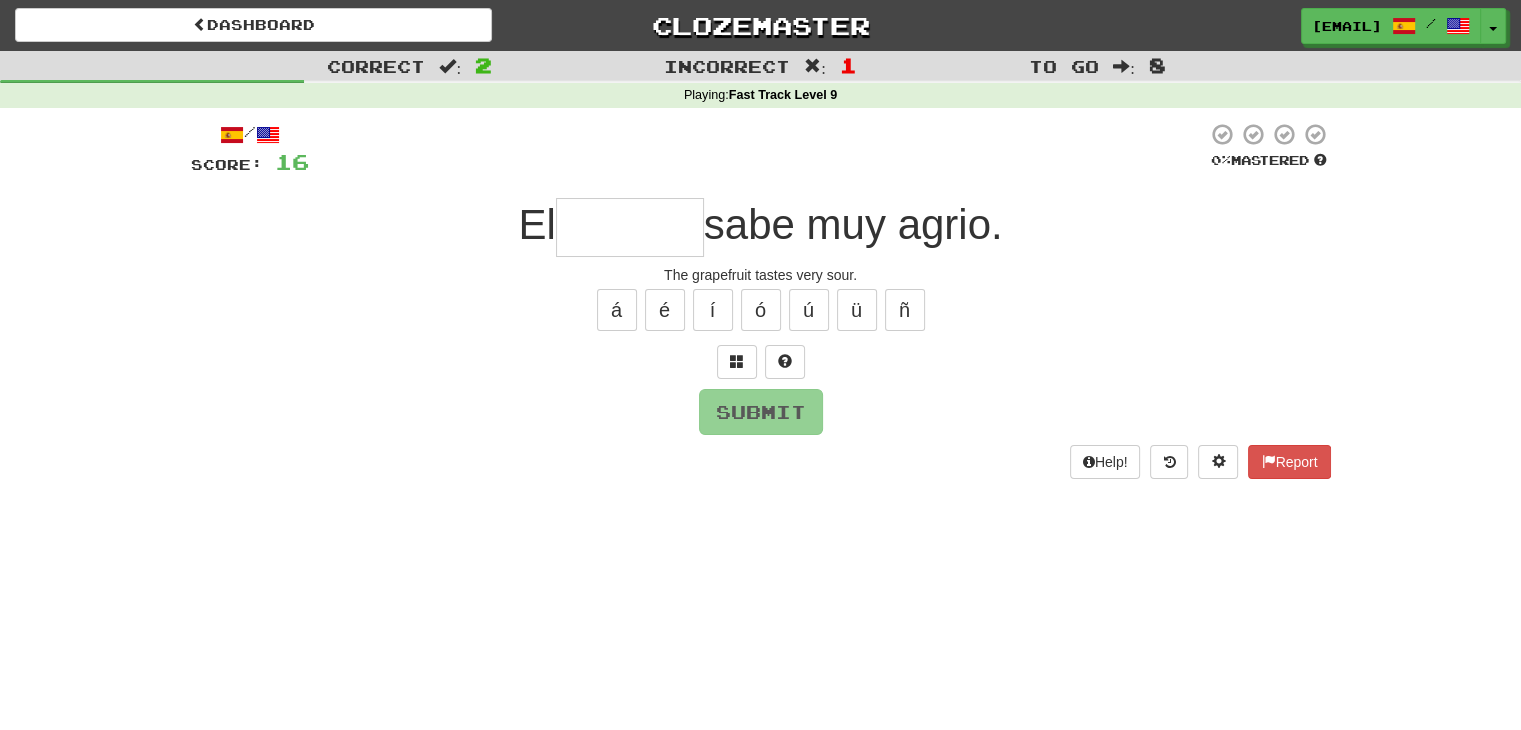 type on "*" 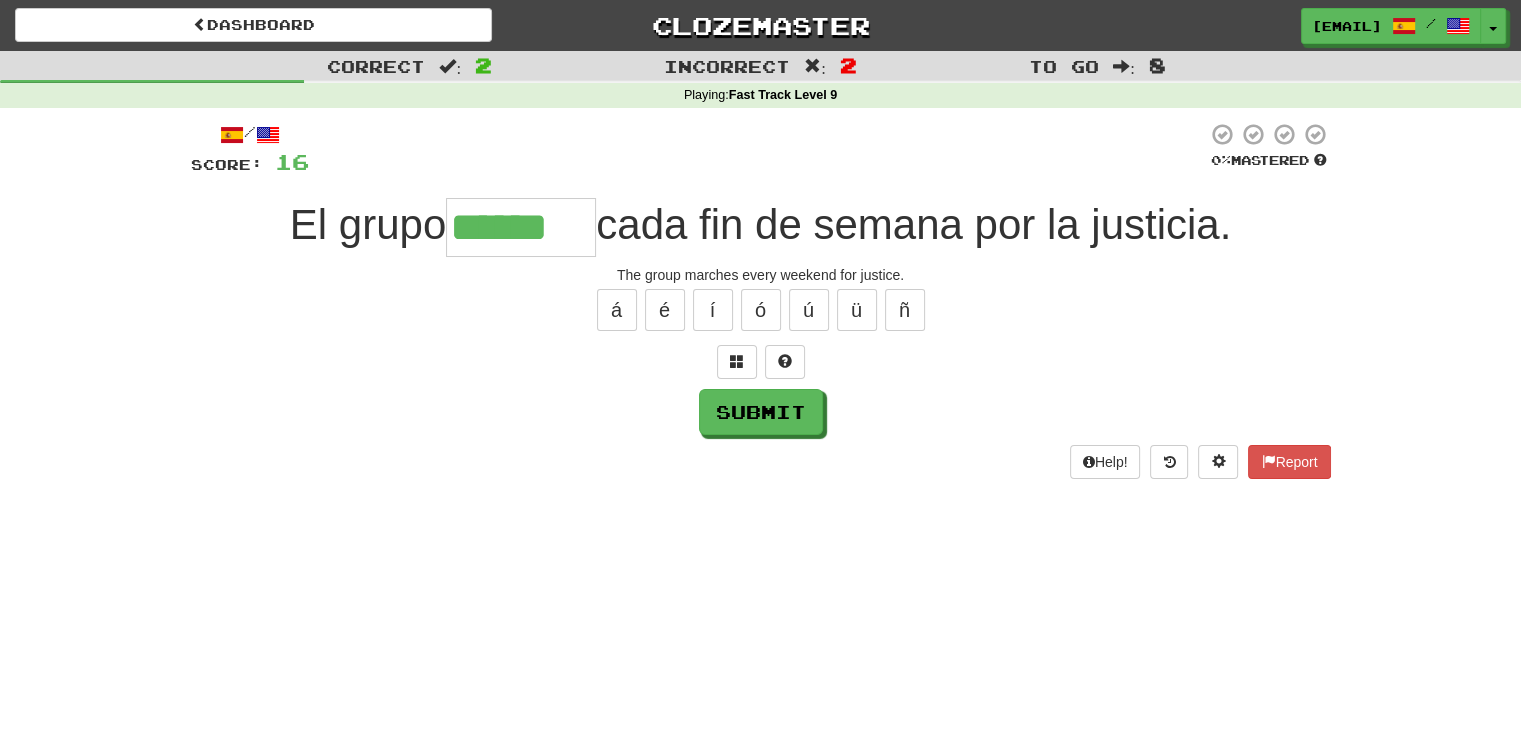 type on "******" 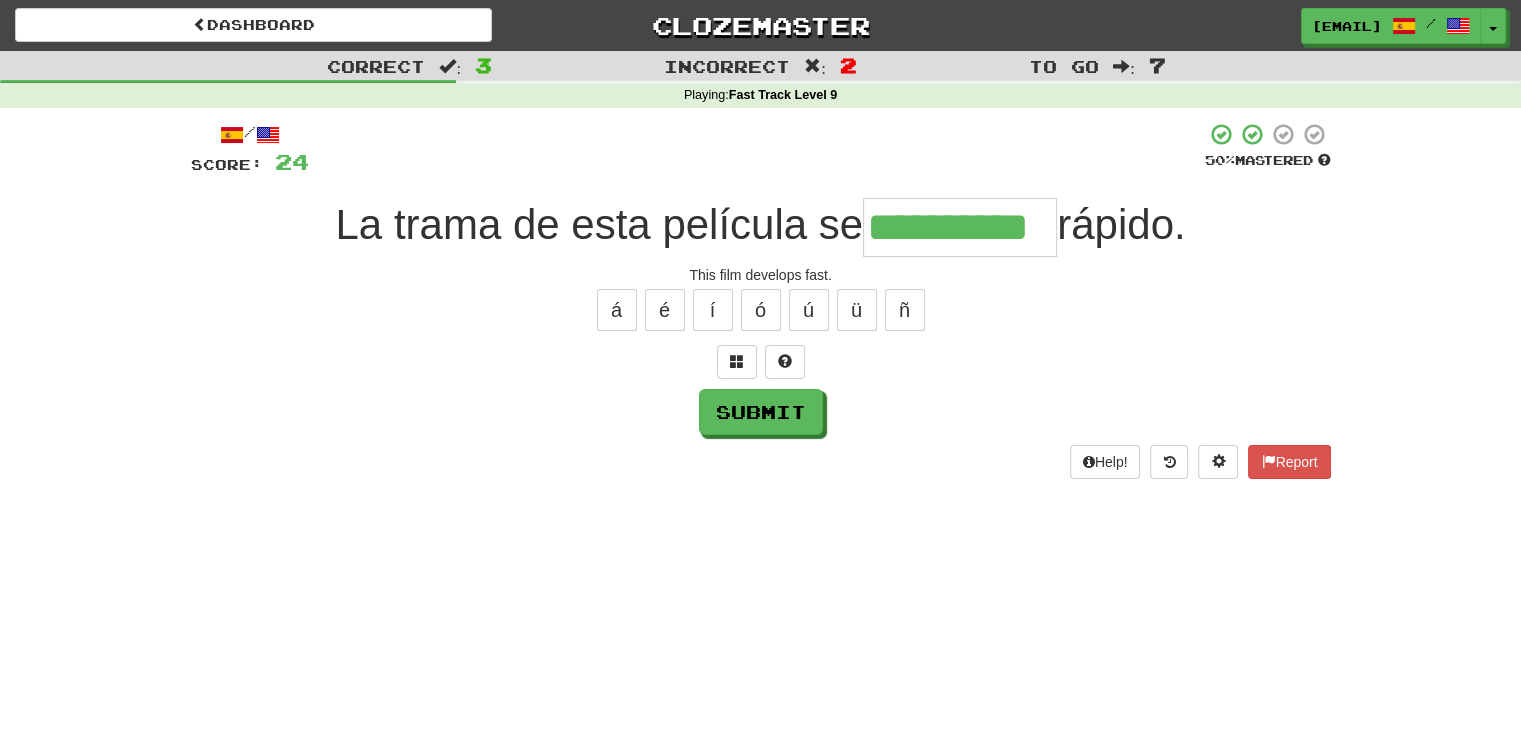 type on "**********" 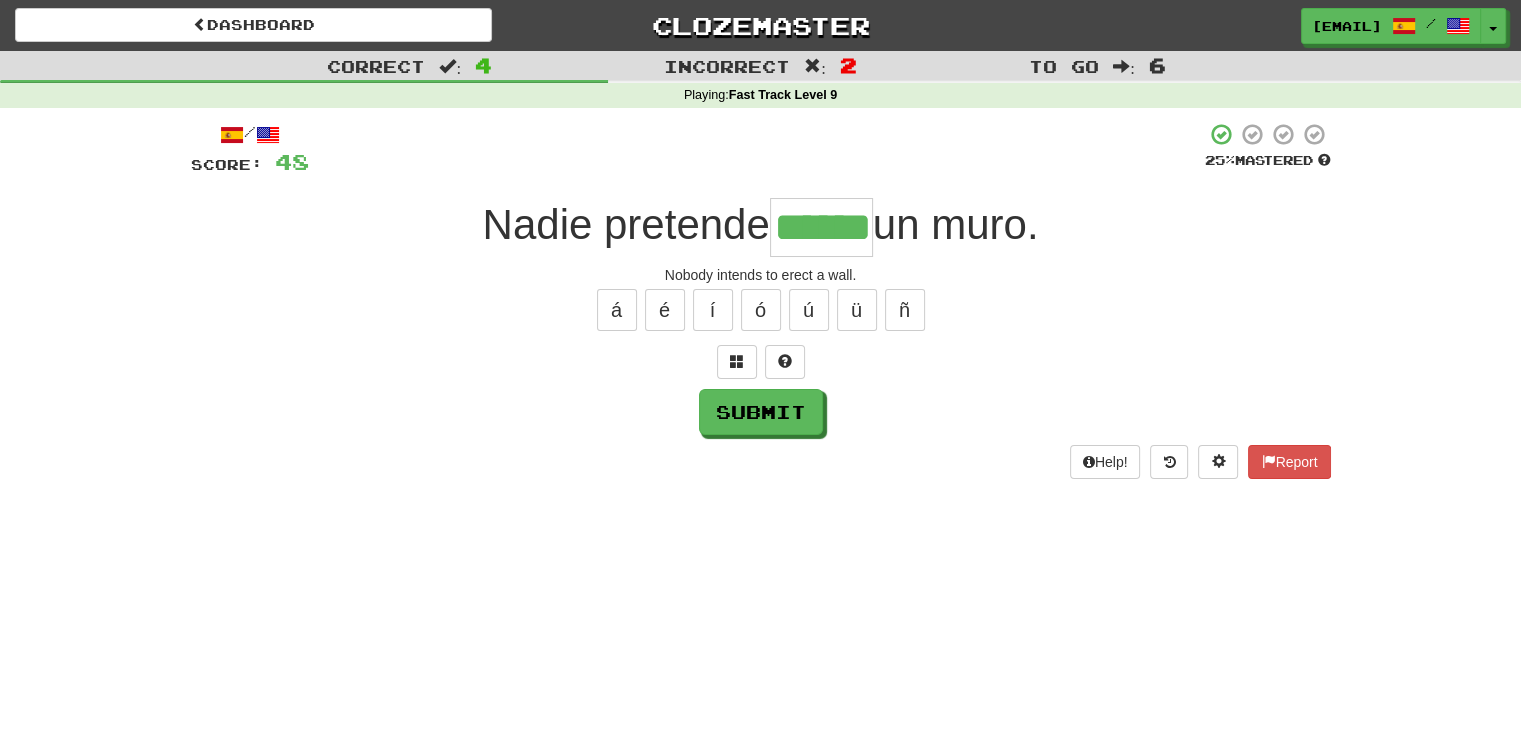 type on "******" 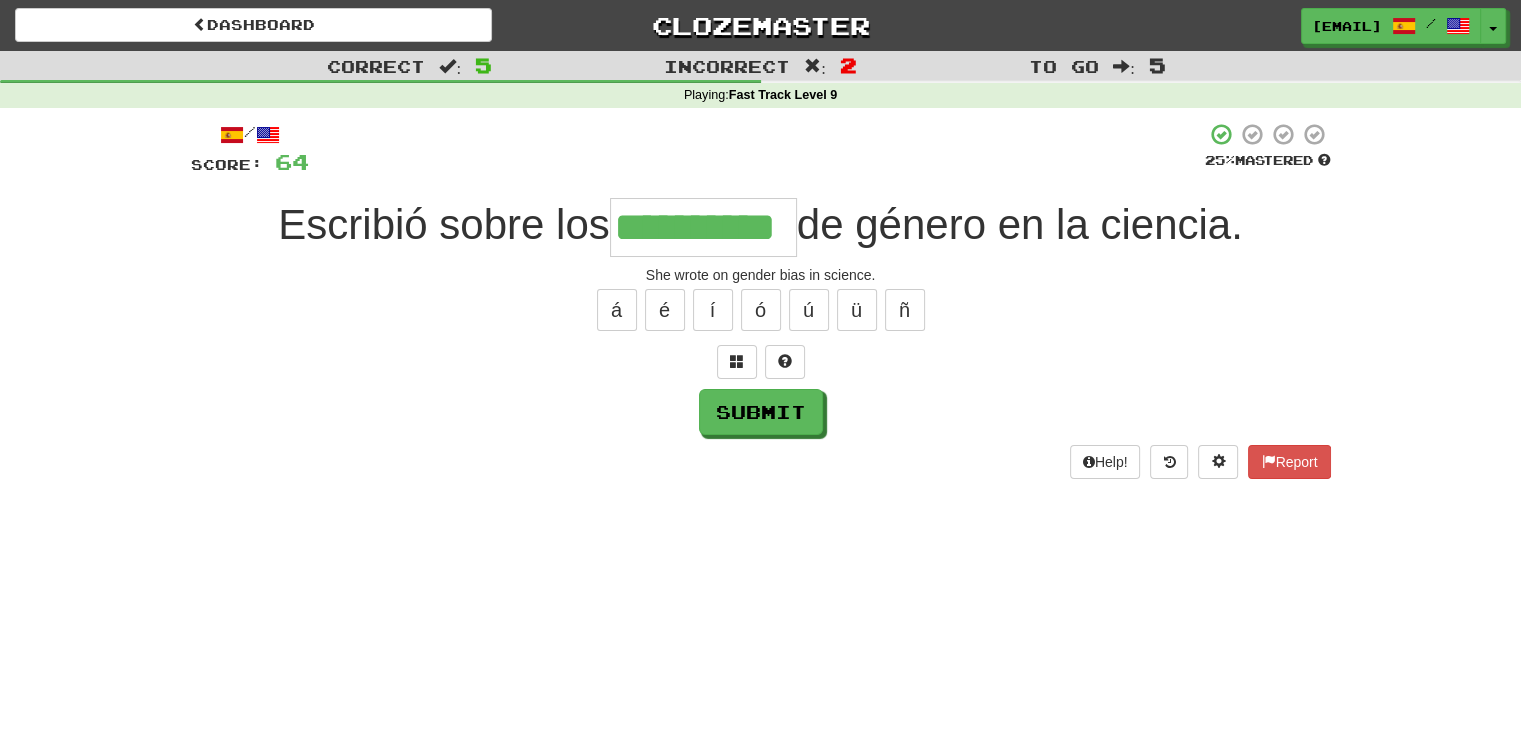 type on "**********" 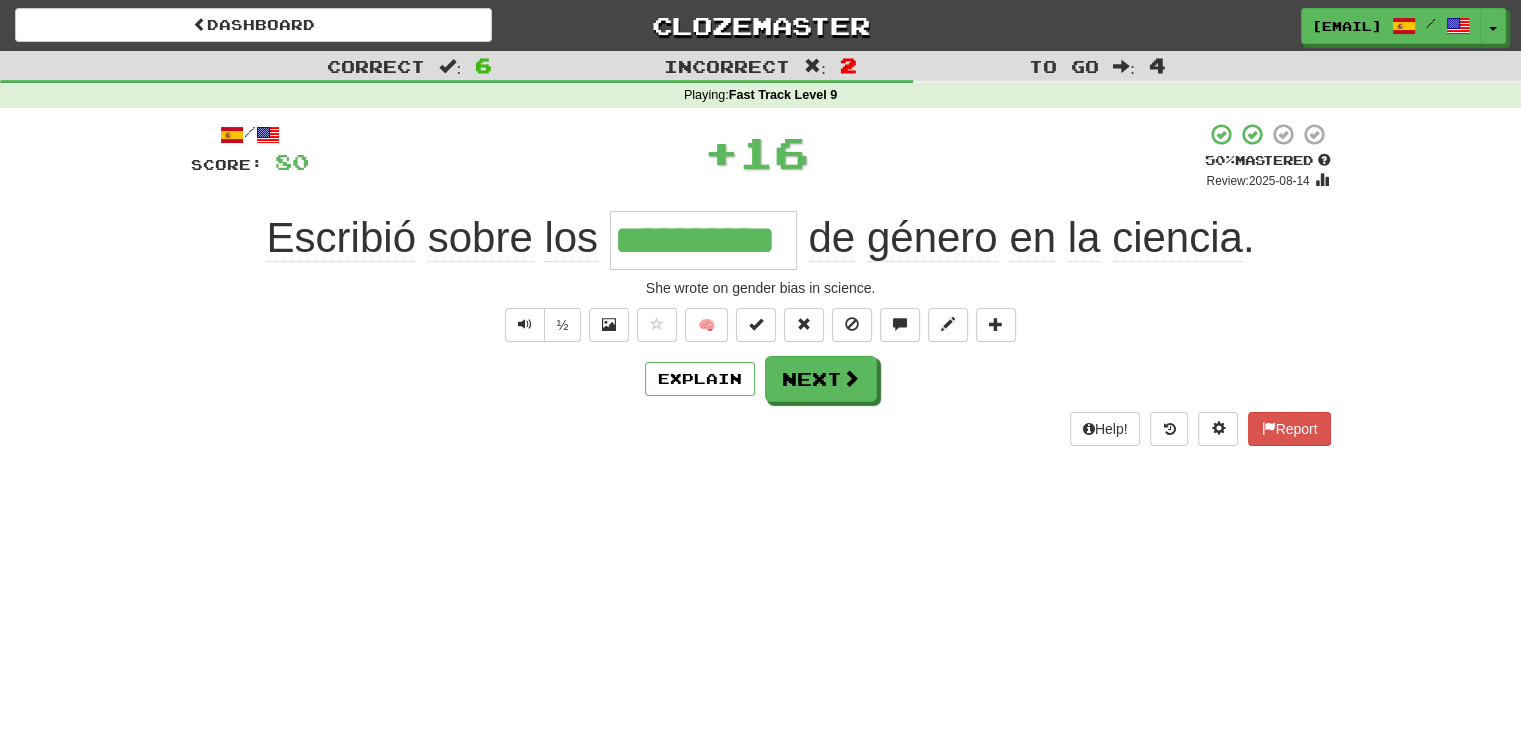 type 